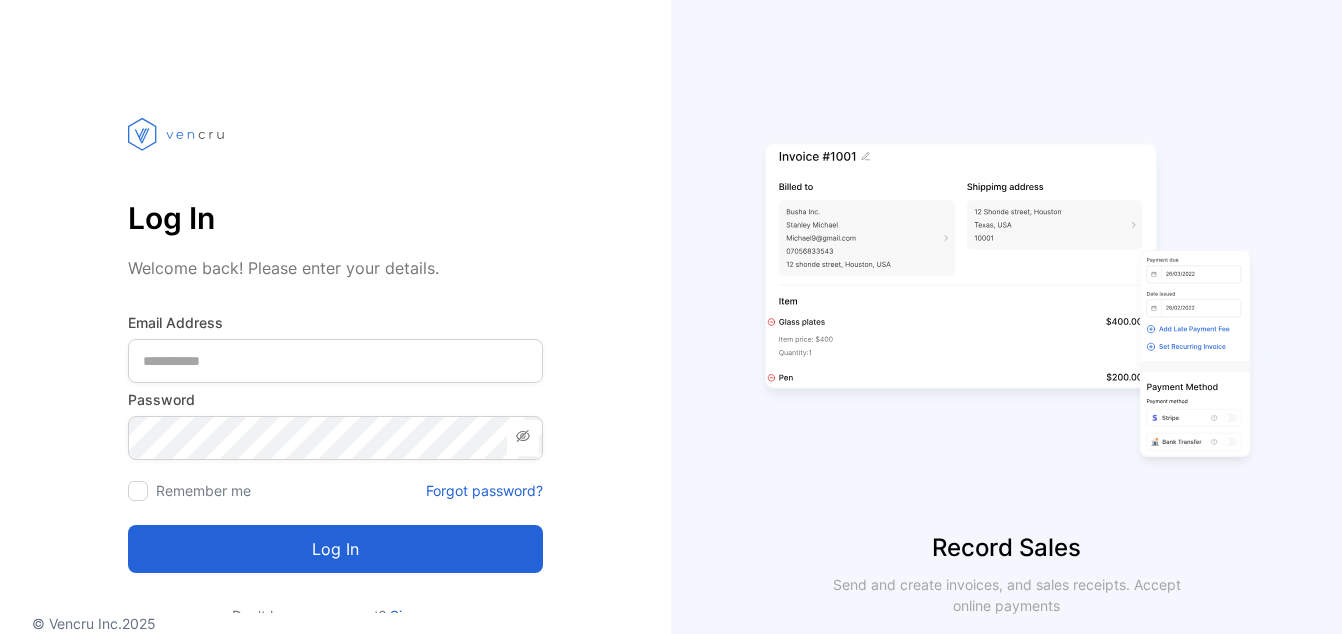 scroll, scrollTop: 0, scrollLeft: 0, axis: both 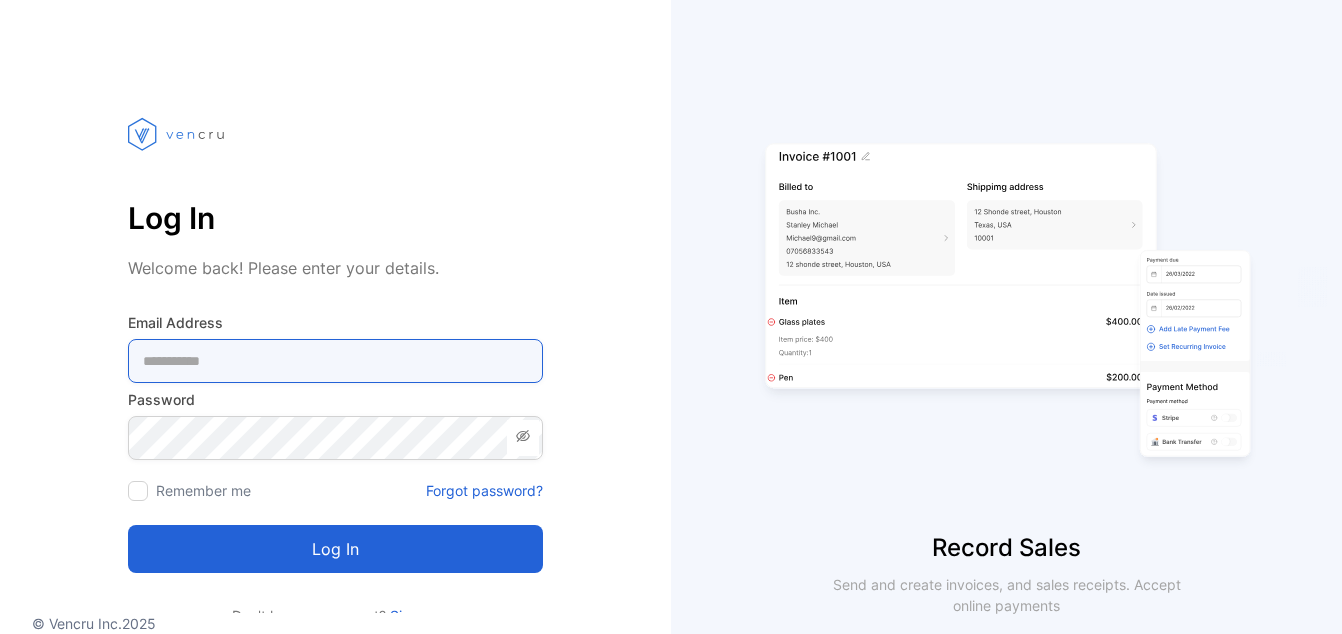 type on "**********" 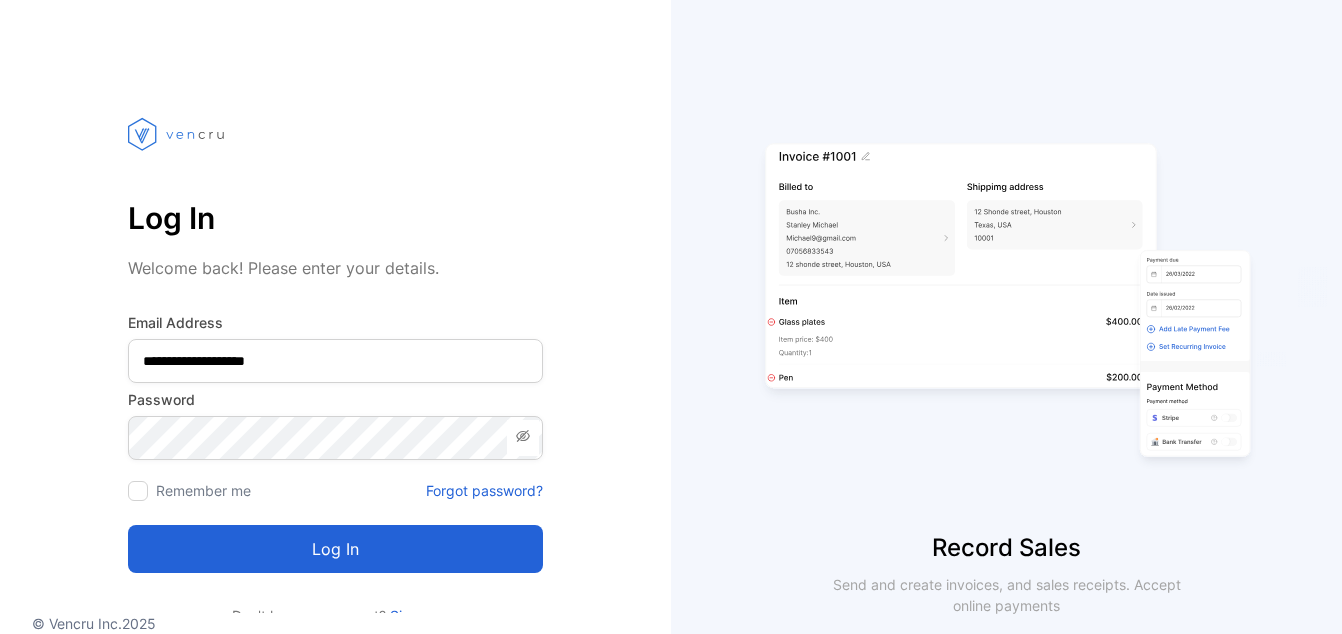 click on "Log in" at bounding box center [335, 549] 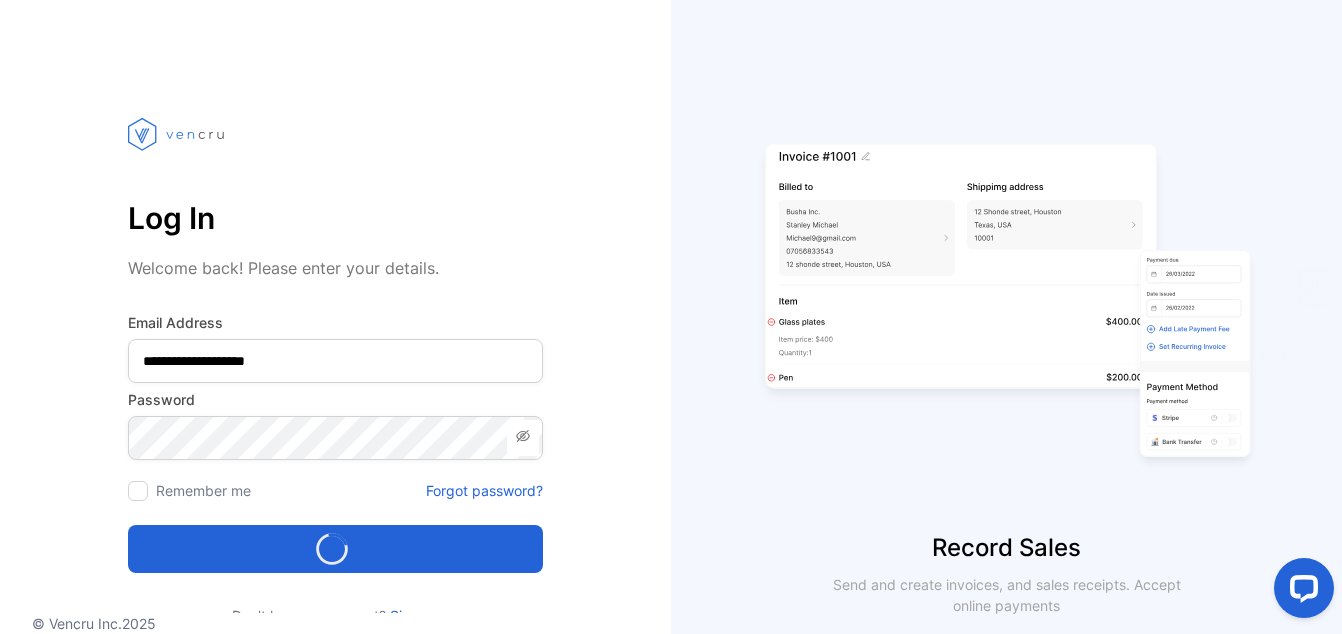 scroll, scrollTop: 0, scrollLeft: 0, axis: both 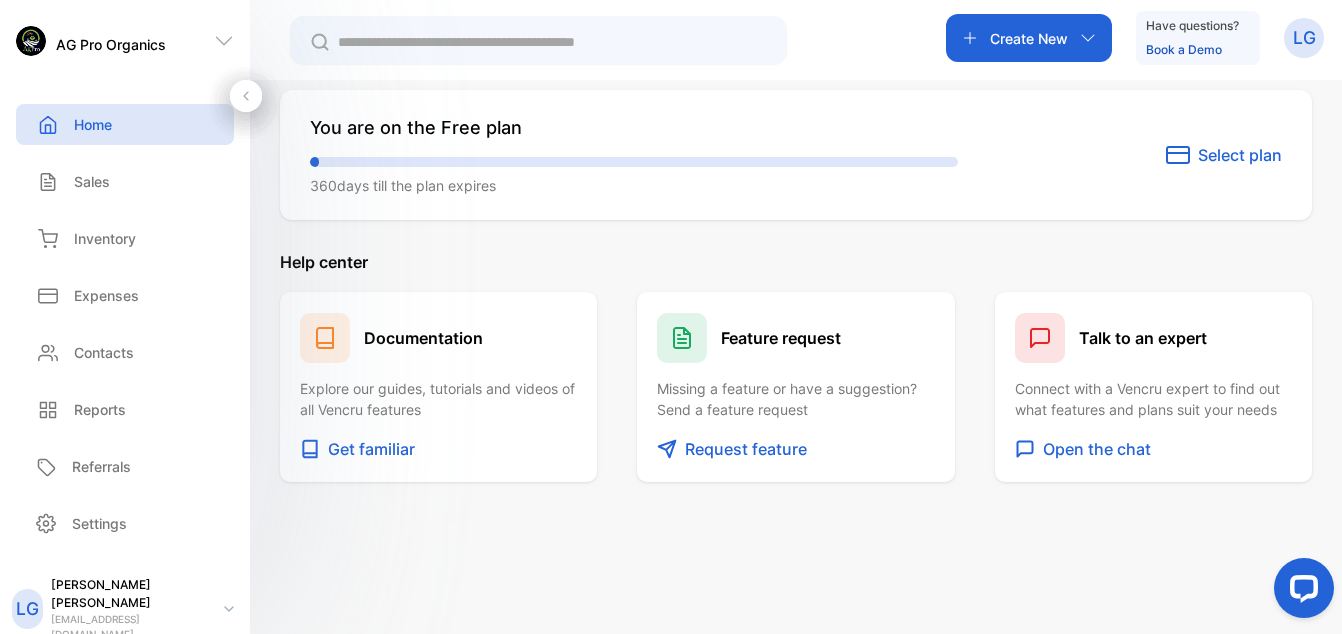 click on "Home" at bounding box center [93, 124] 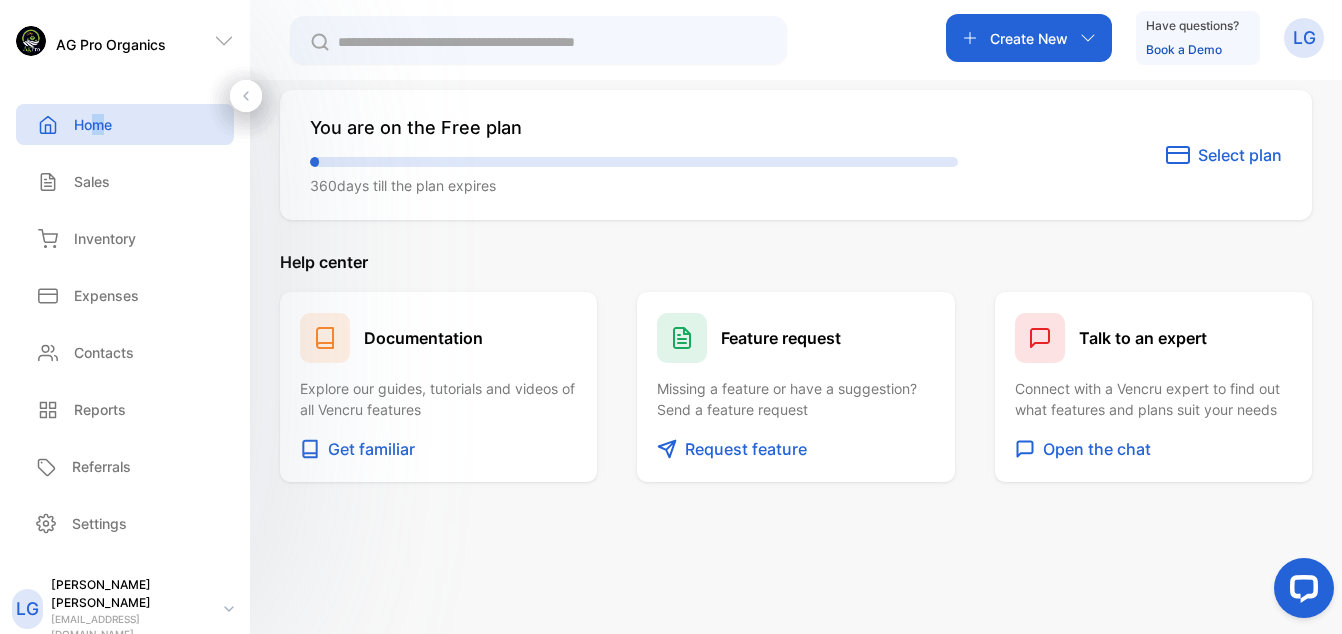 scroll, scrollTop: 560, scrollLeft: 0, axis: vertical 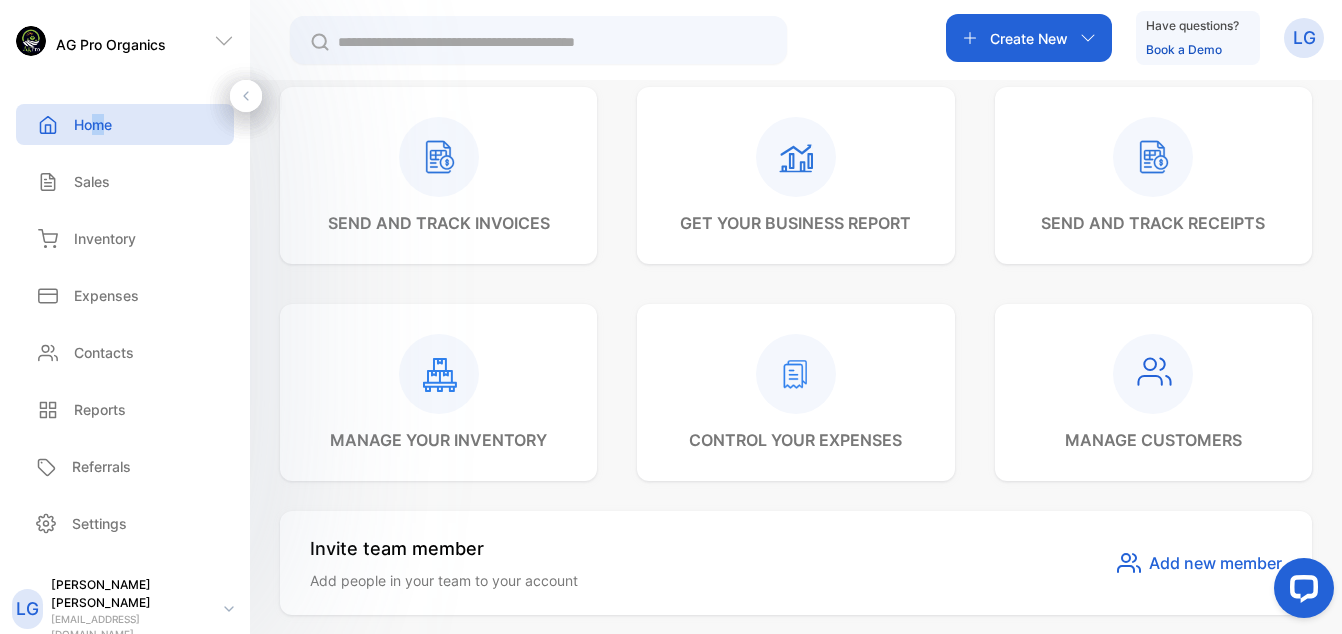 click 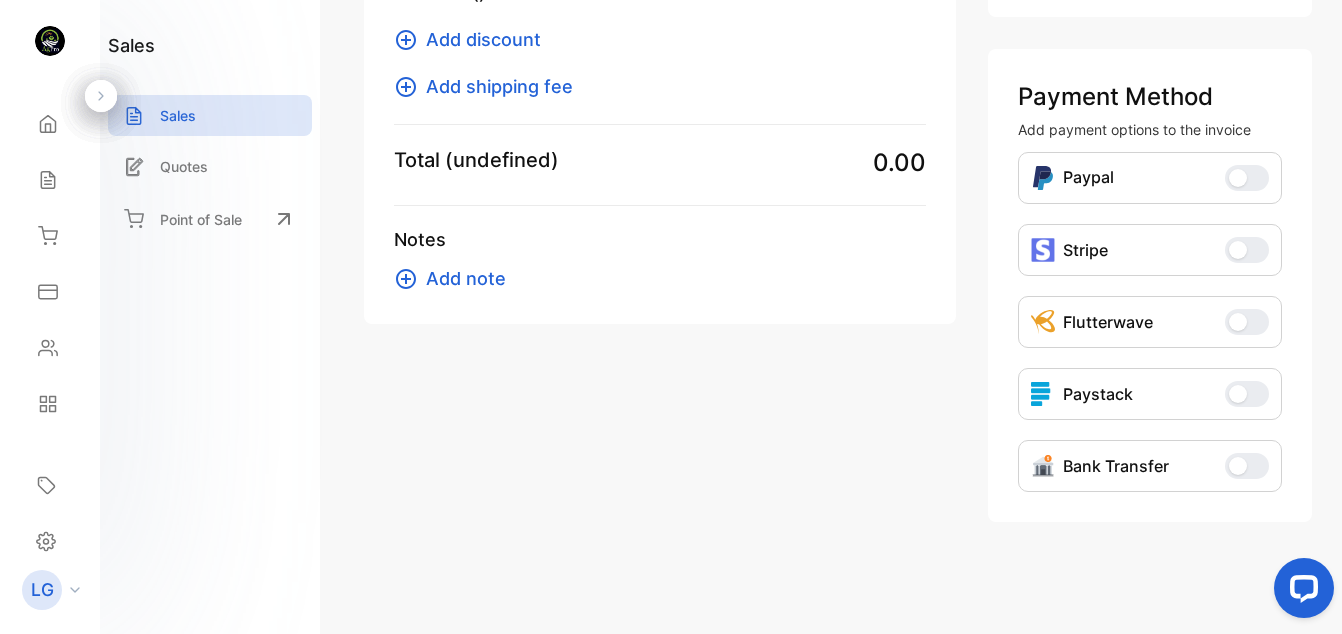 scroll, scrollTop: 377, scrollLeft: 0, axis: vertical 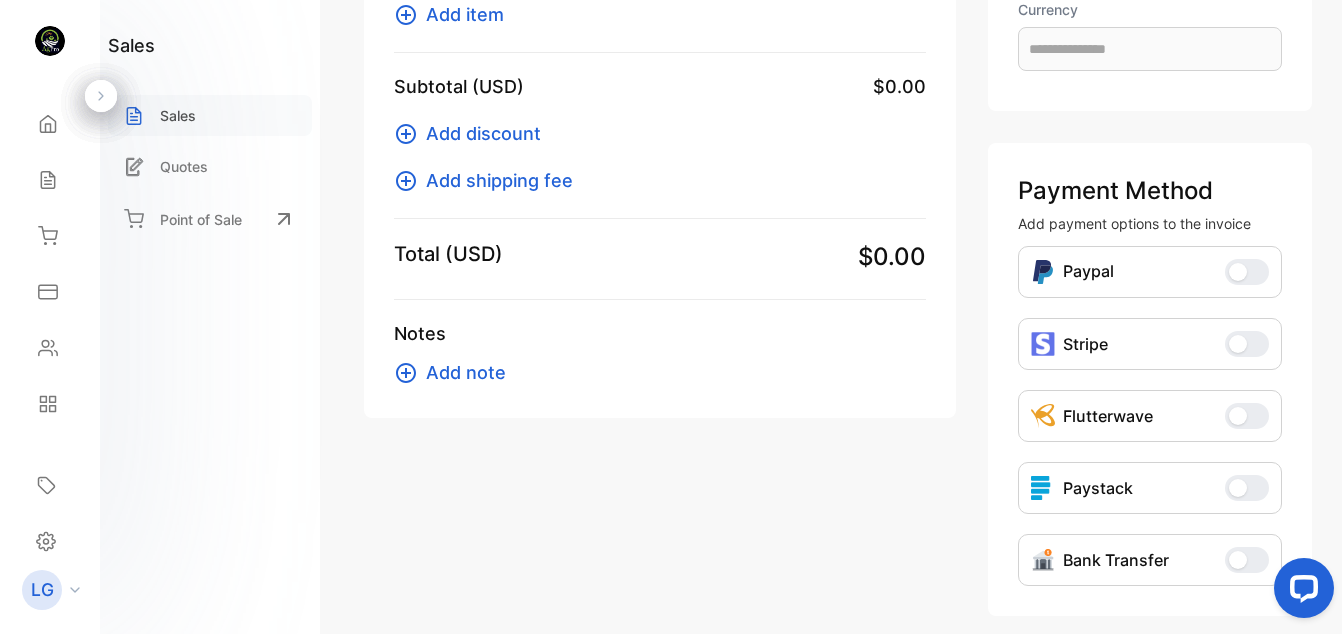 click on "Sales" at bounding box center [178, 115] 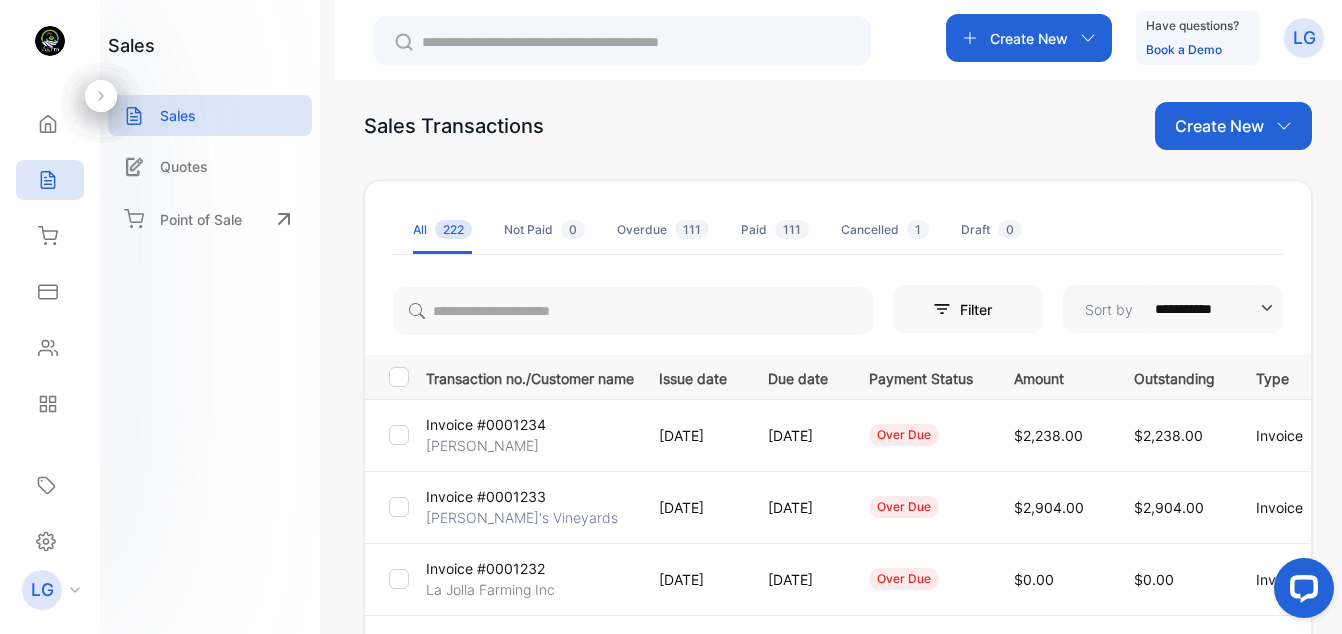 scroll, scrollTop: 0, scrollLeft: 0, axis: both 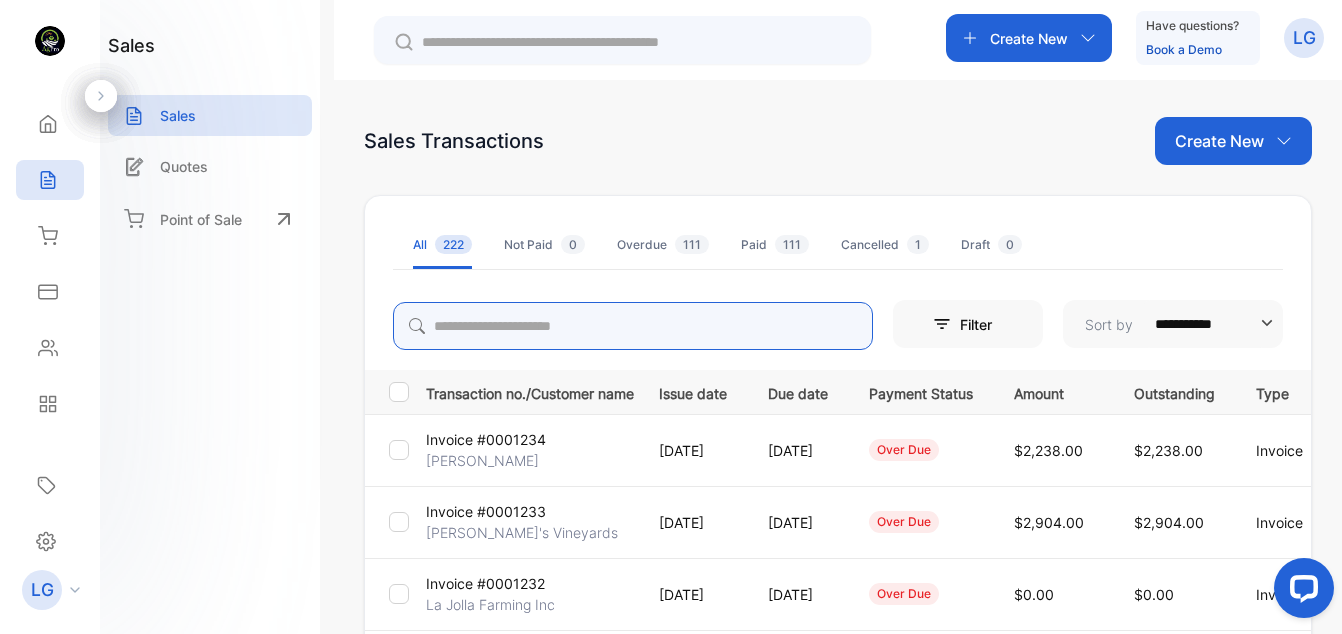 click at bounding box center [633, 326] 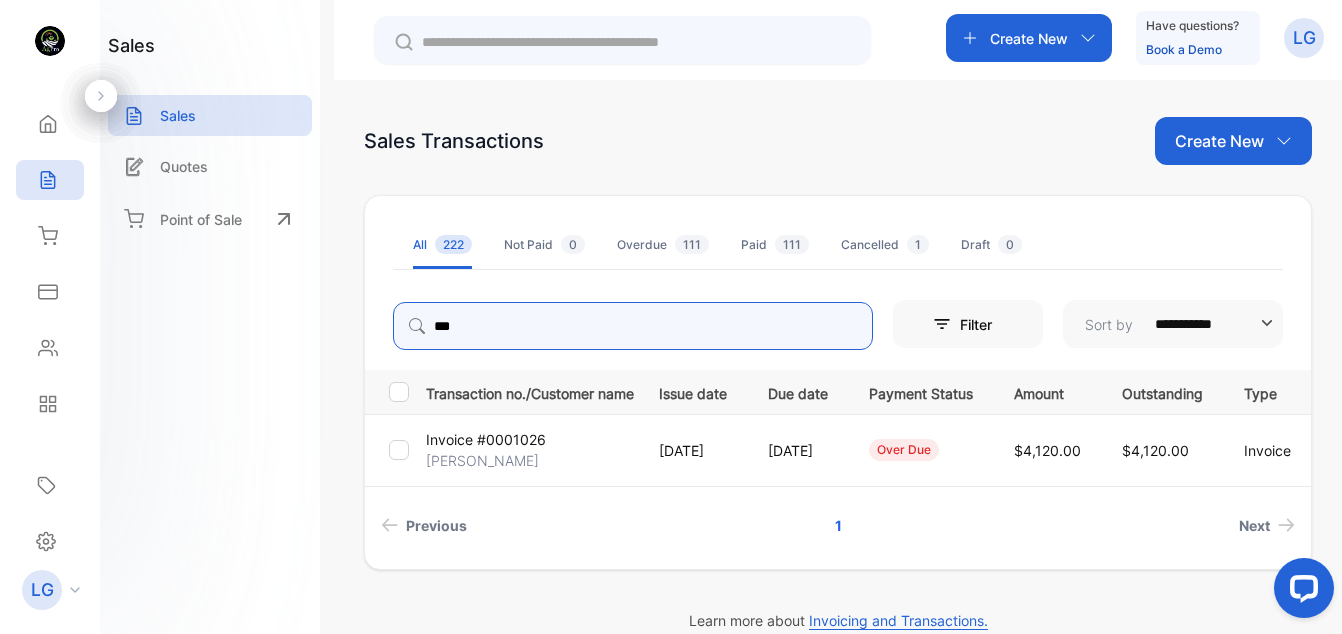 type on "***" 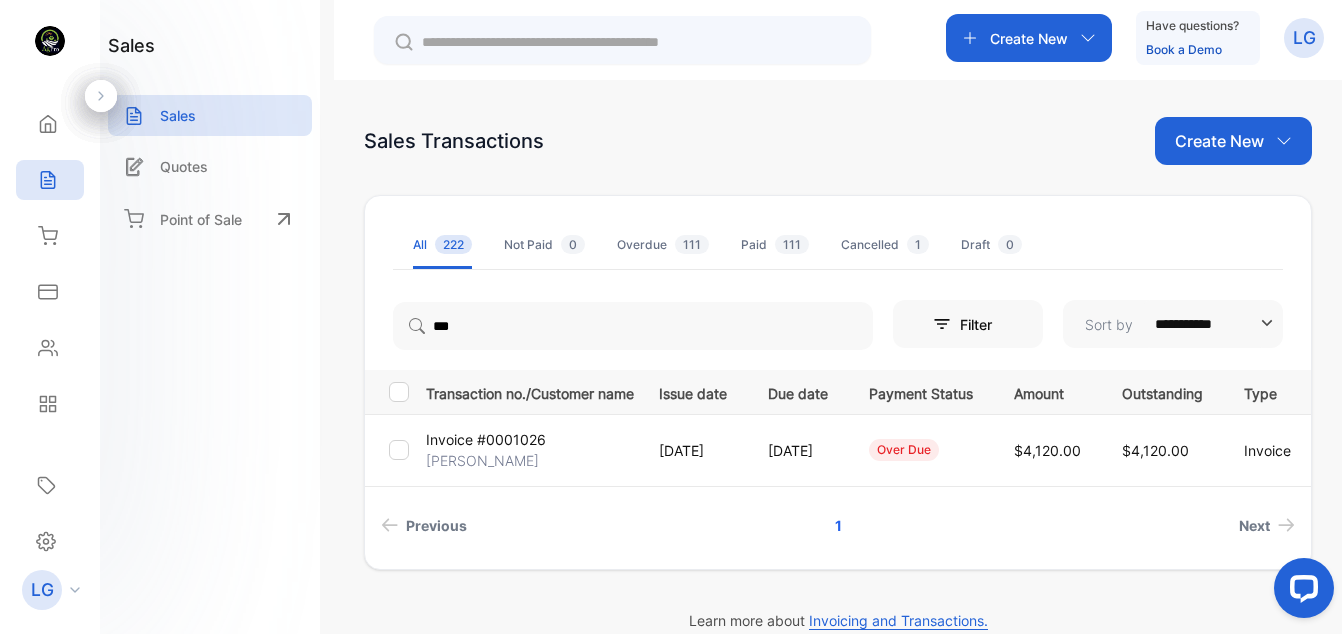 click on "Invoice #0001026 Armando  Ttinoco" at bounding box center [526, 450] 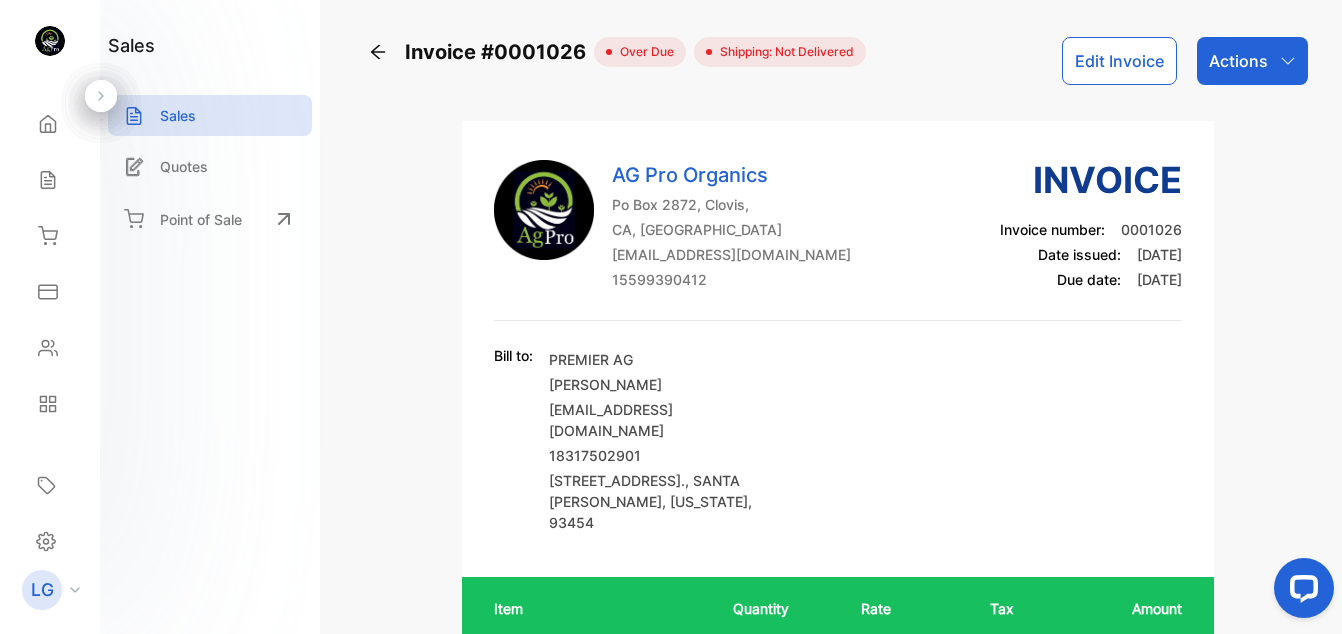click on "Actions" at bounding box center [1238, 61] 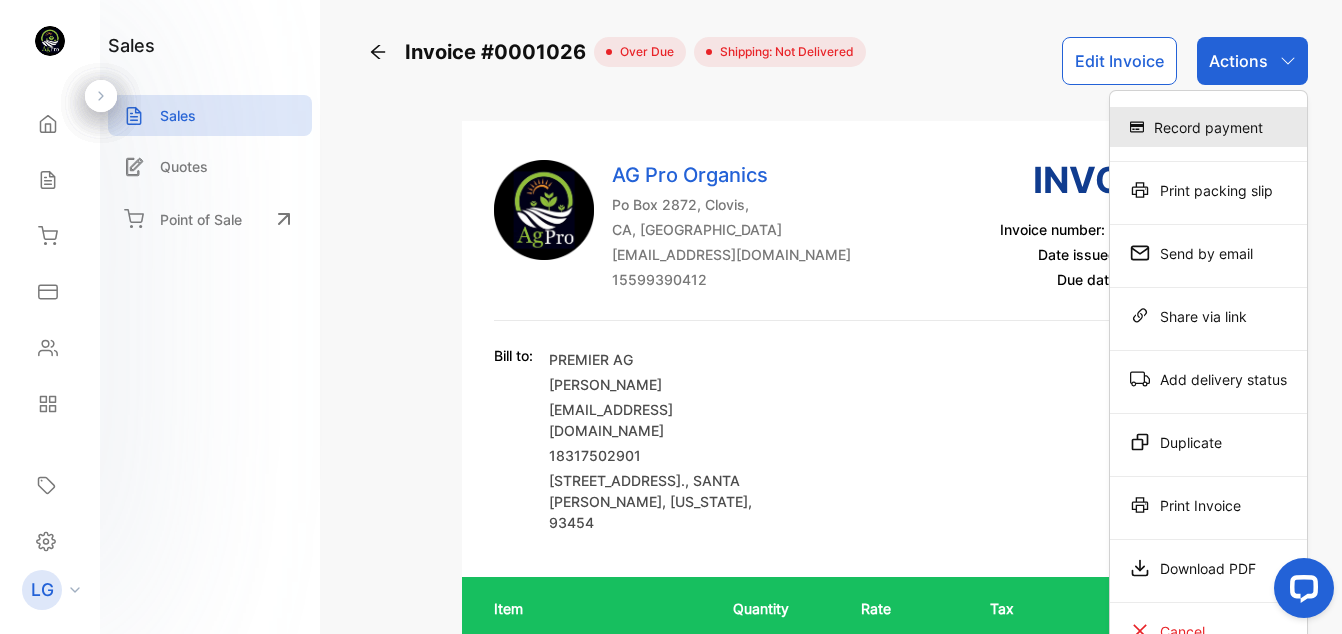 click on "Record payment" at bounding box center (1208, 127) 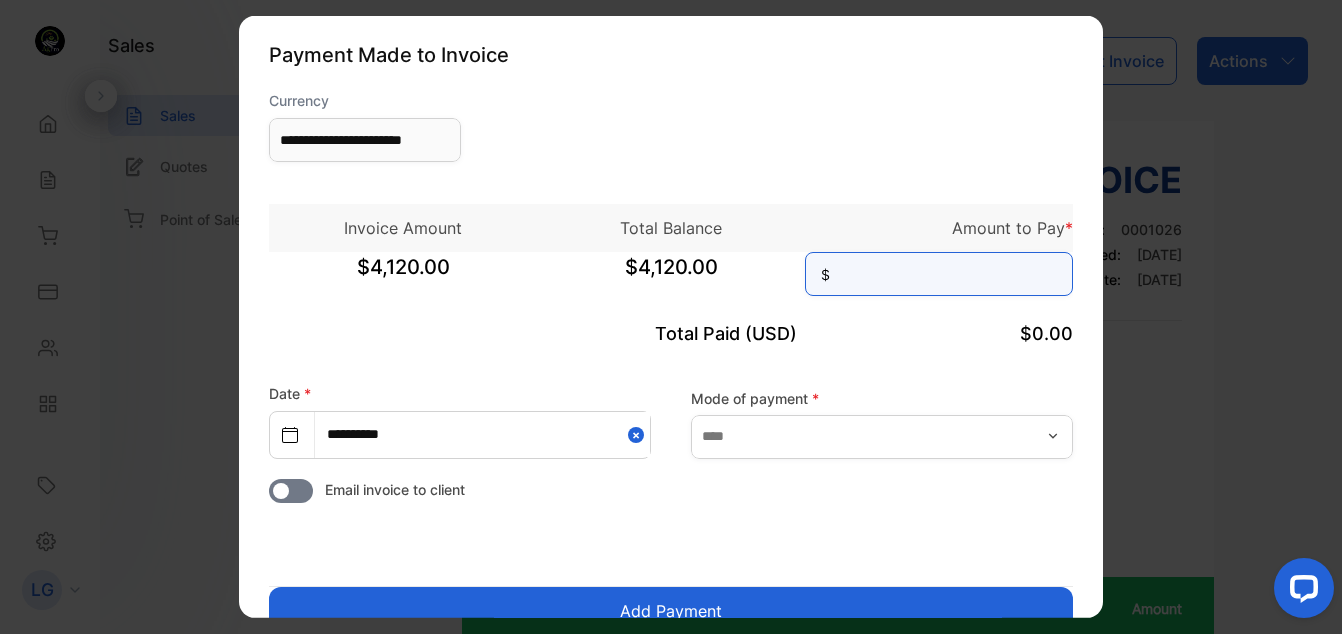click at bounding box center (939, 274) 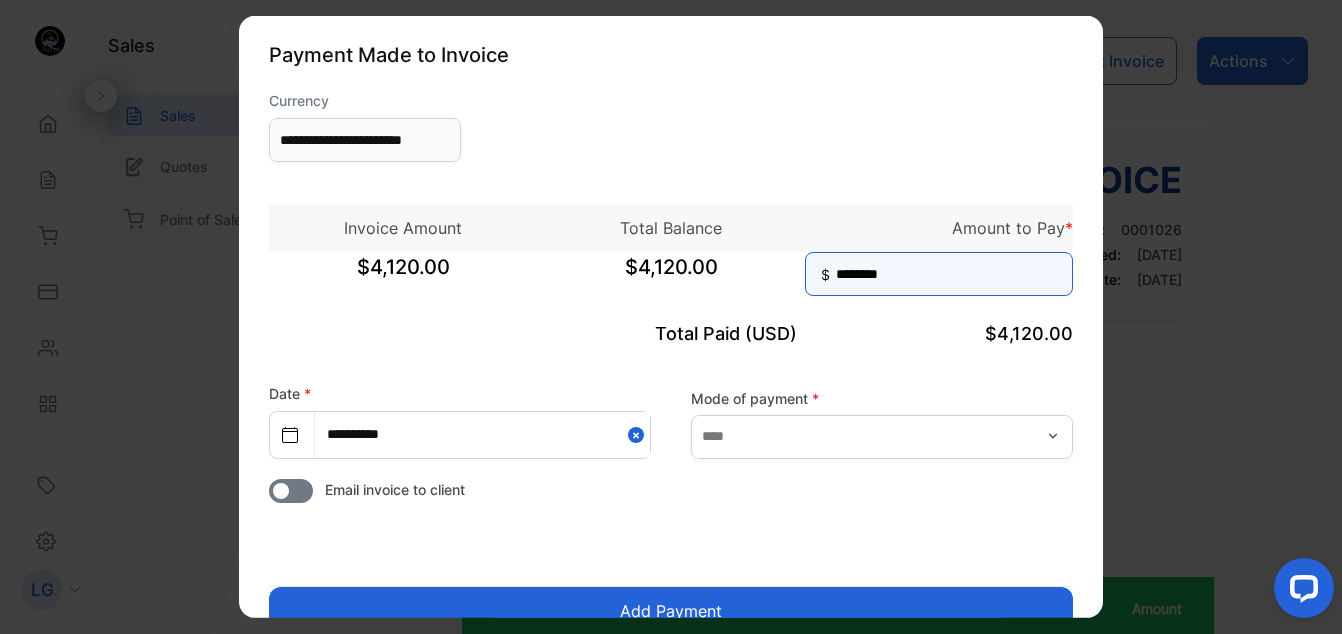 type on "********" 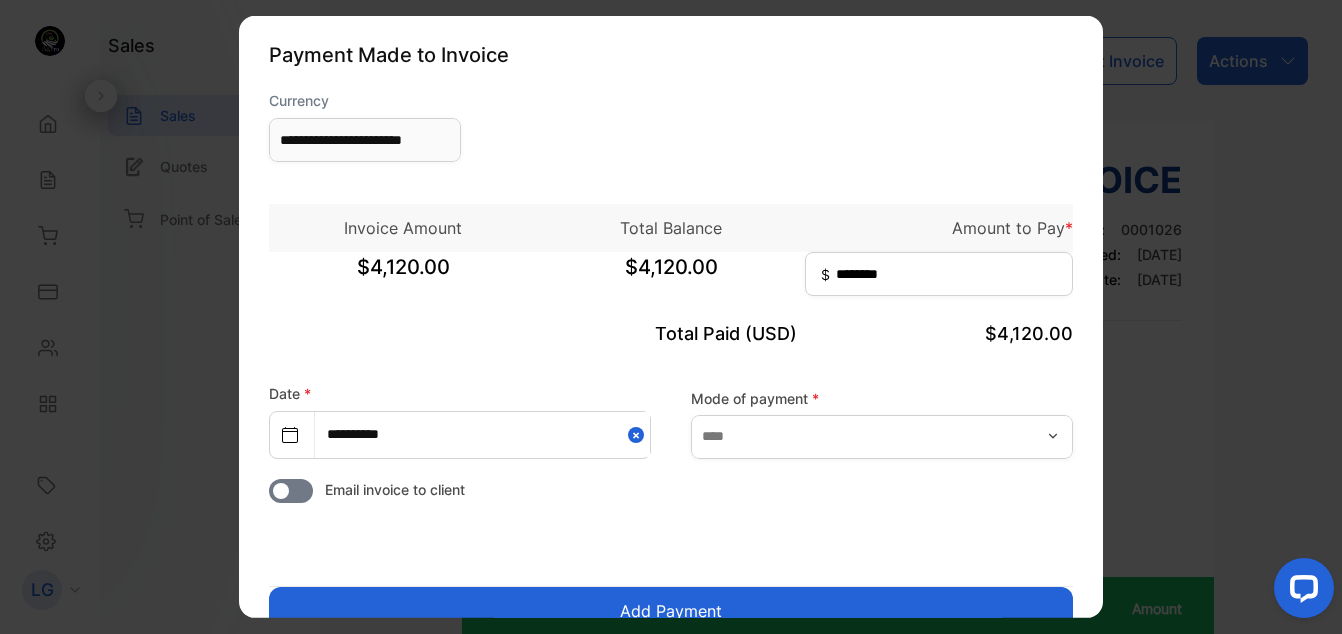 click on "Add Payment" at bounding box center [671, 611] 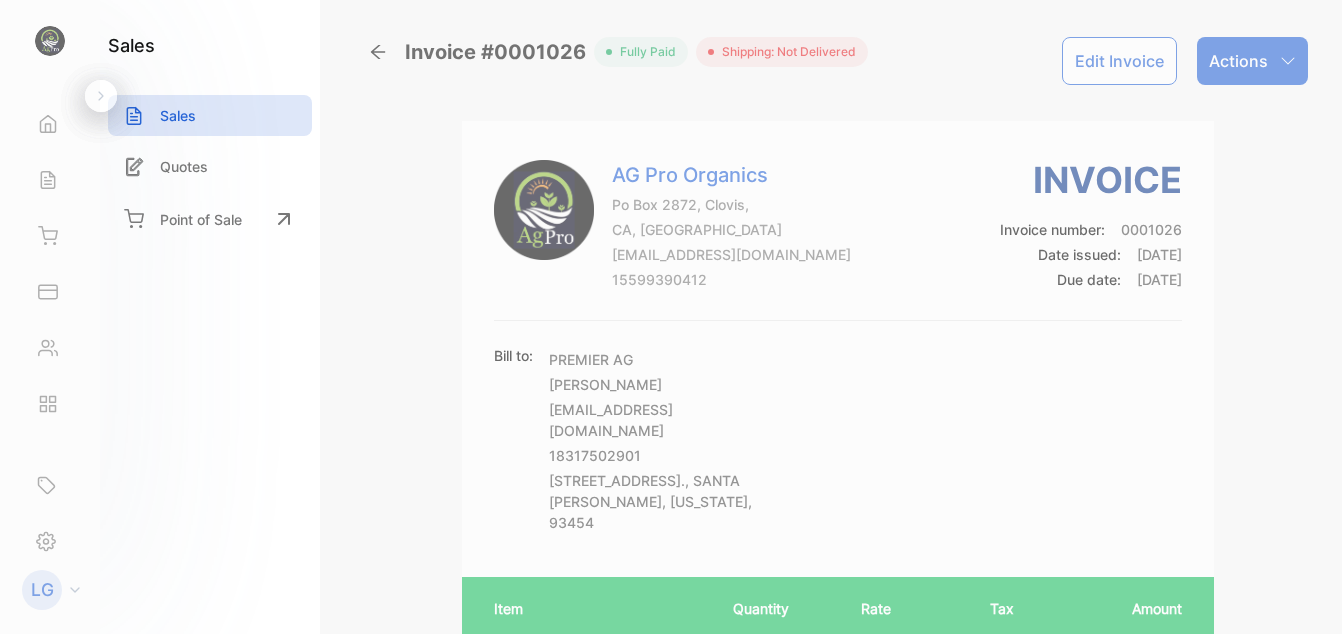 scroll, scrollTop: 0, scrollLeft: 0, axis: both 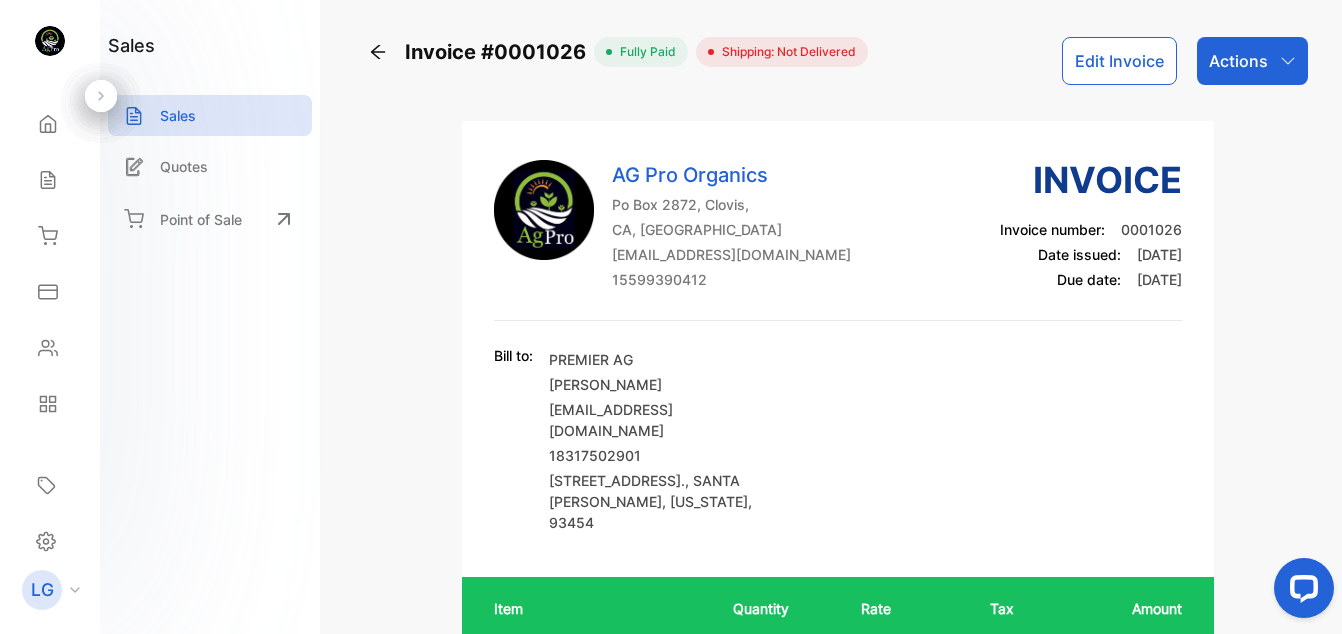click 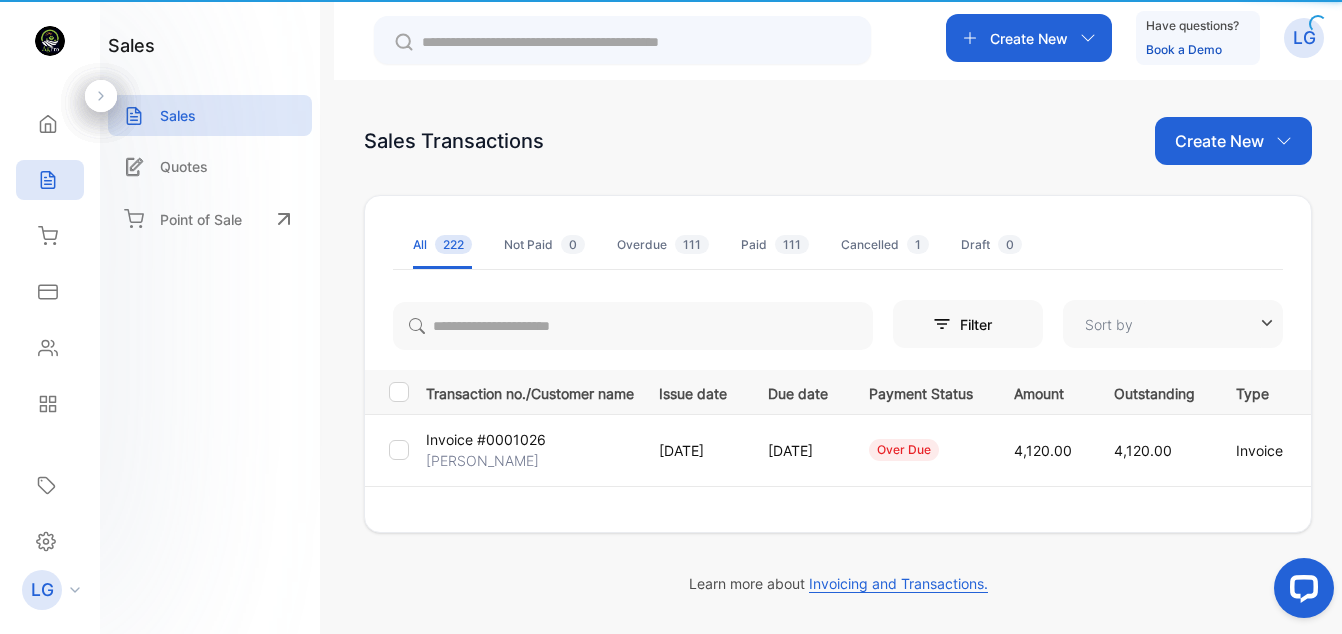 type on "**********" 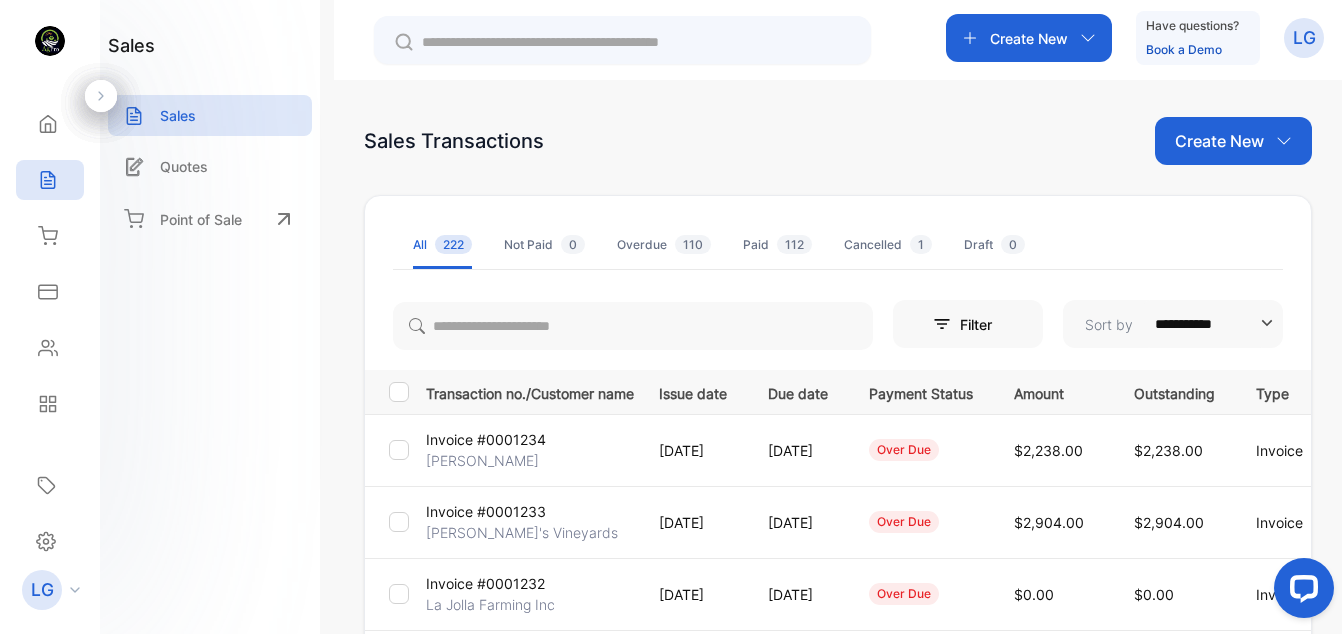 scroll, scrollTop: 677, scrollLeft: 0, axis: vertical 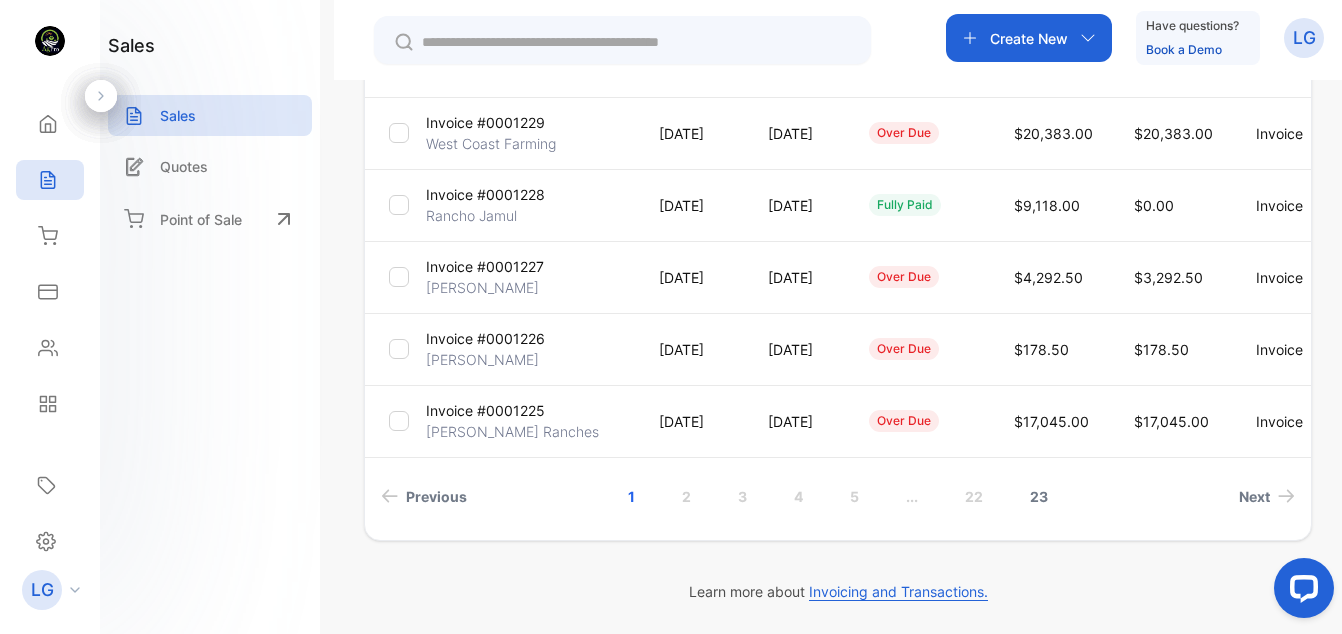 click on "23" at bounding box center [1039, 496] 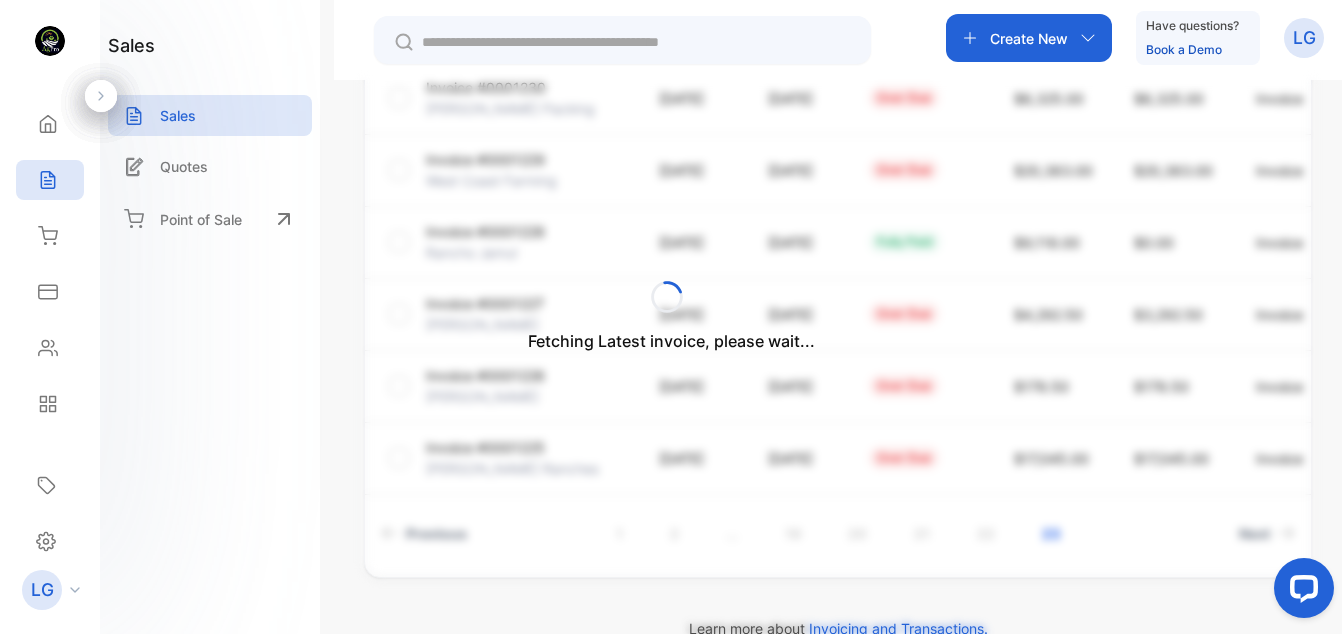 scroll, scrollTop: 101, scrollLeft: 0, axis: vertical 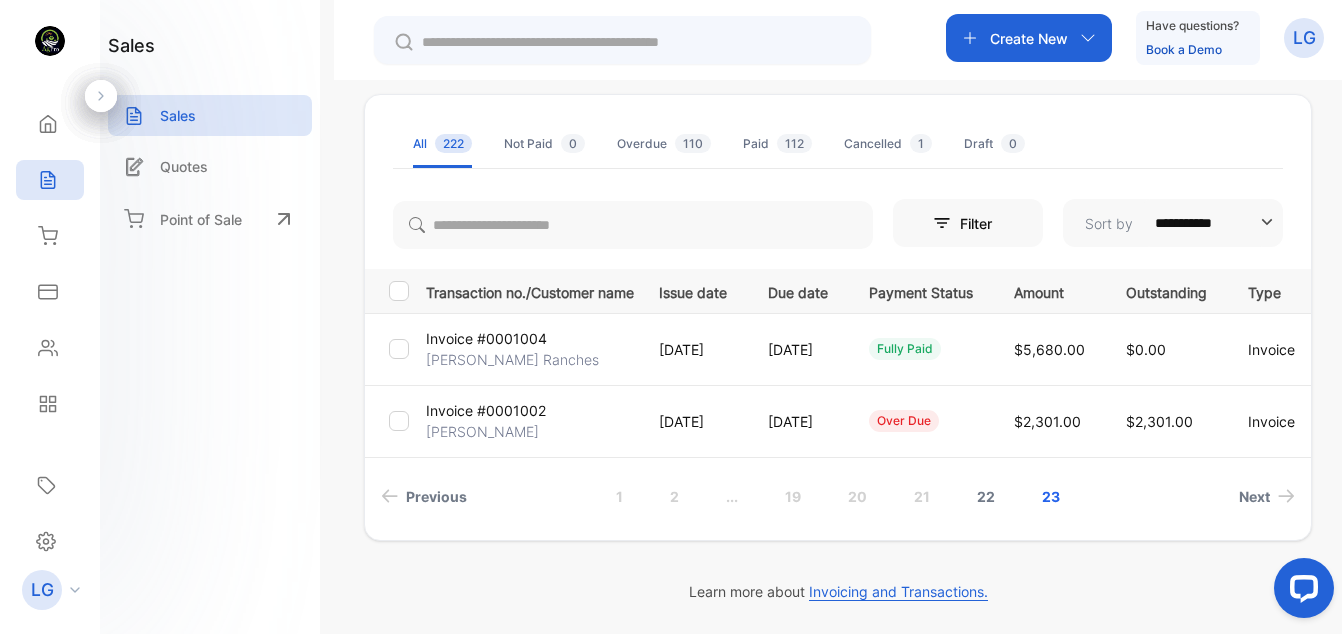drag, startPoint x: 985, startPoint y: 502, endPoint x: 971, endPoint y: 504, distance: 14.142136 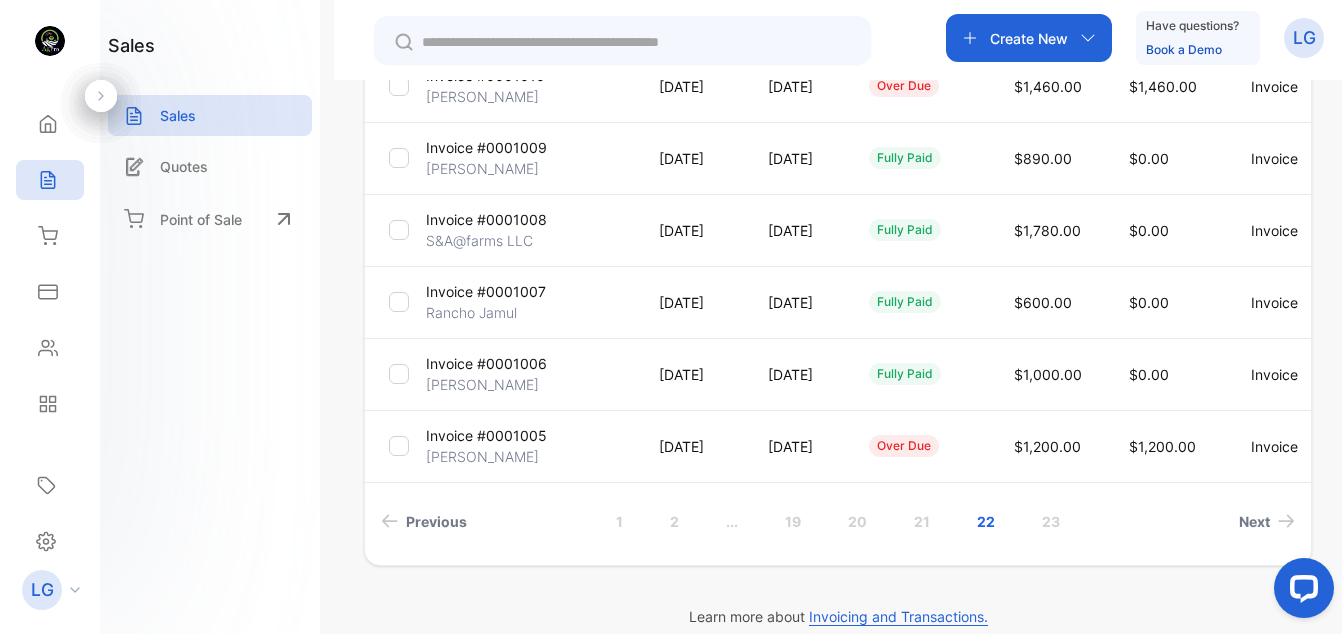 scroll, scrollTop: 659, scrollLeft: 0, axis: vertical 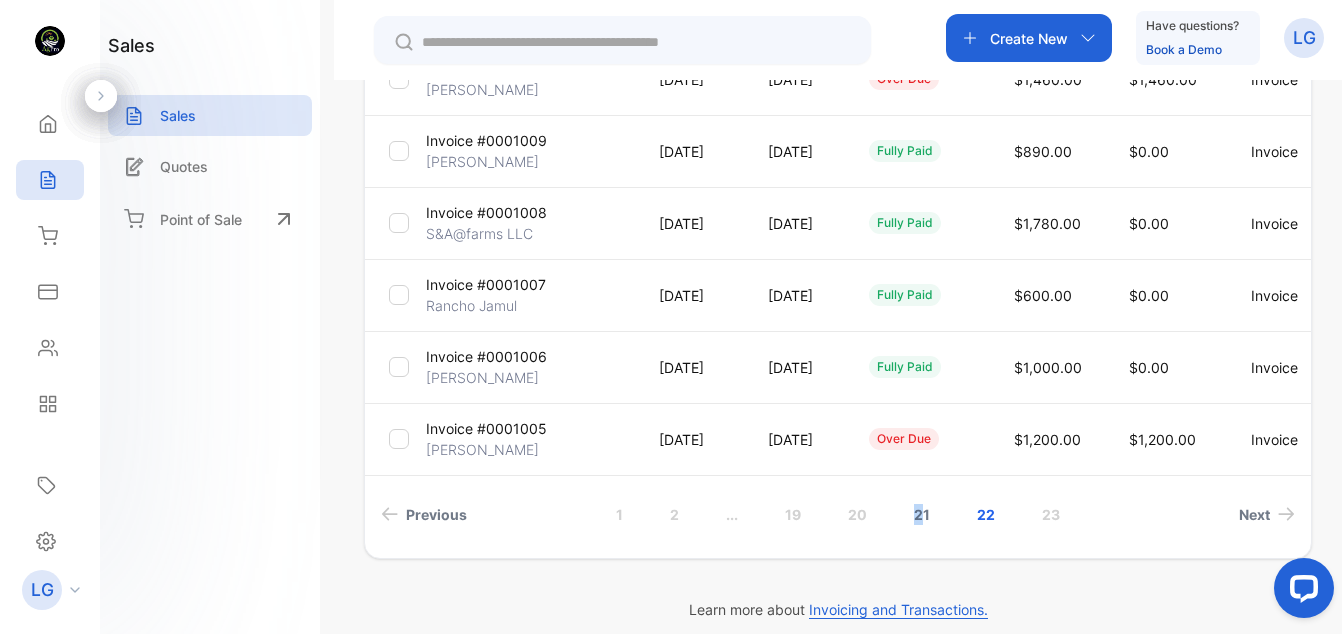 click on "21" at bounding box center (922, 514) 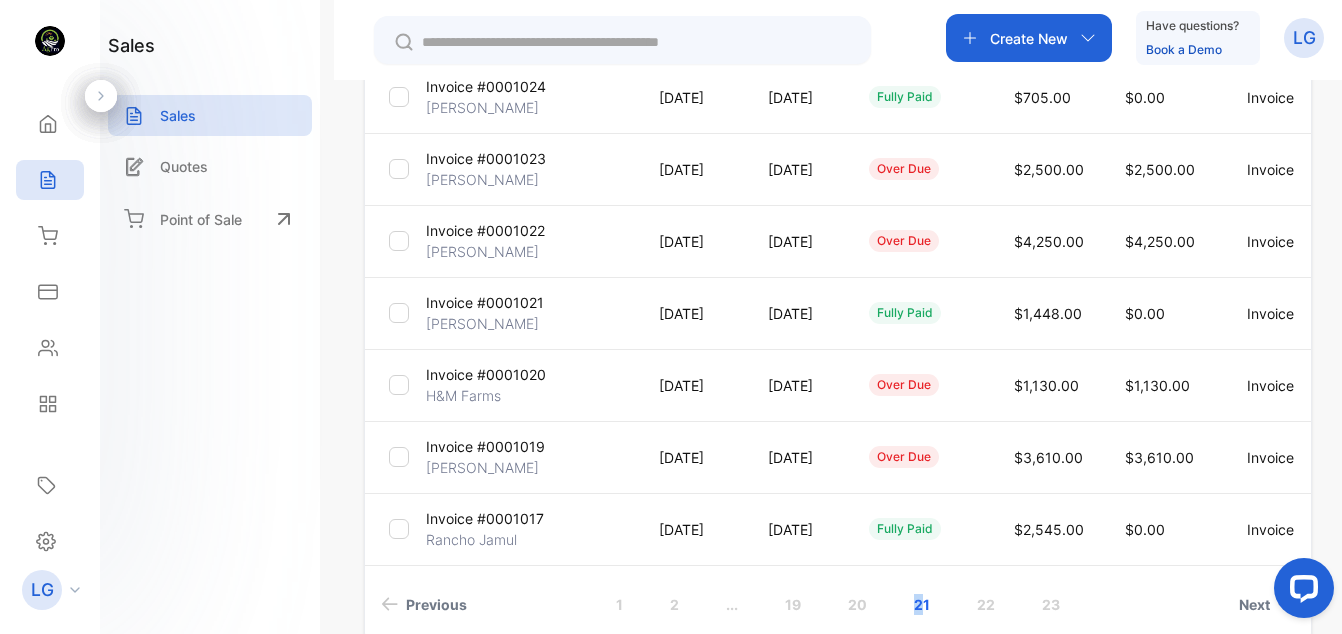 scroll, scrollTop: 677, scrollLeft: 0, axis: vertical 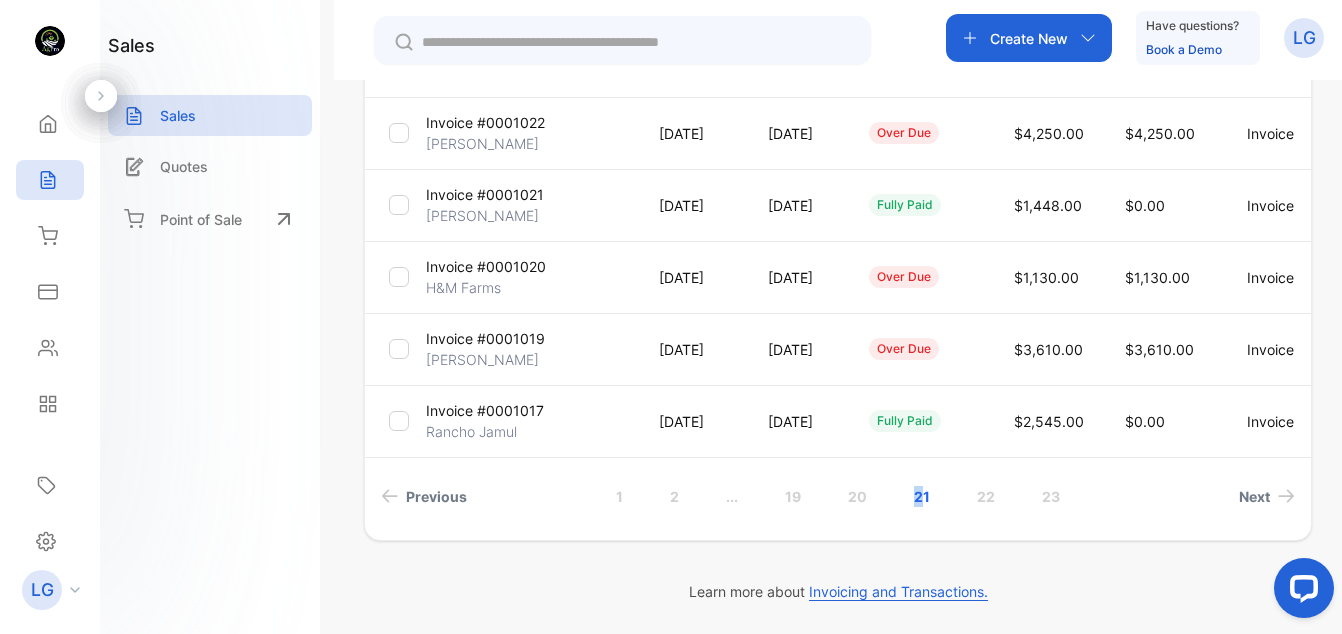 drag, startPoint x: 1336, startPoint y: 485, endPoint x: 18, endPoint y: 31, distance: 1394.0015 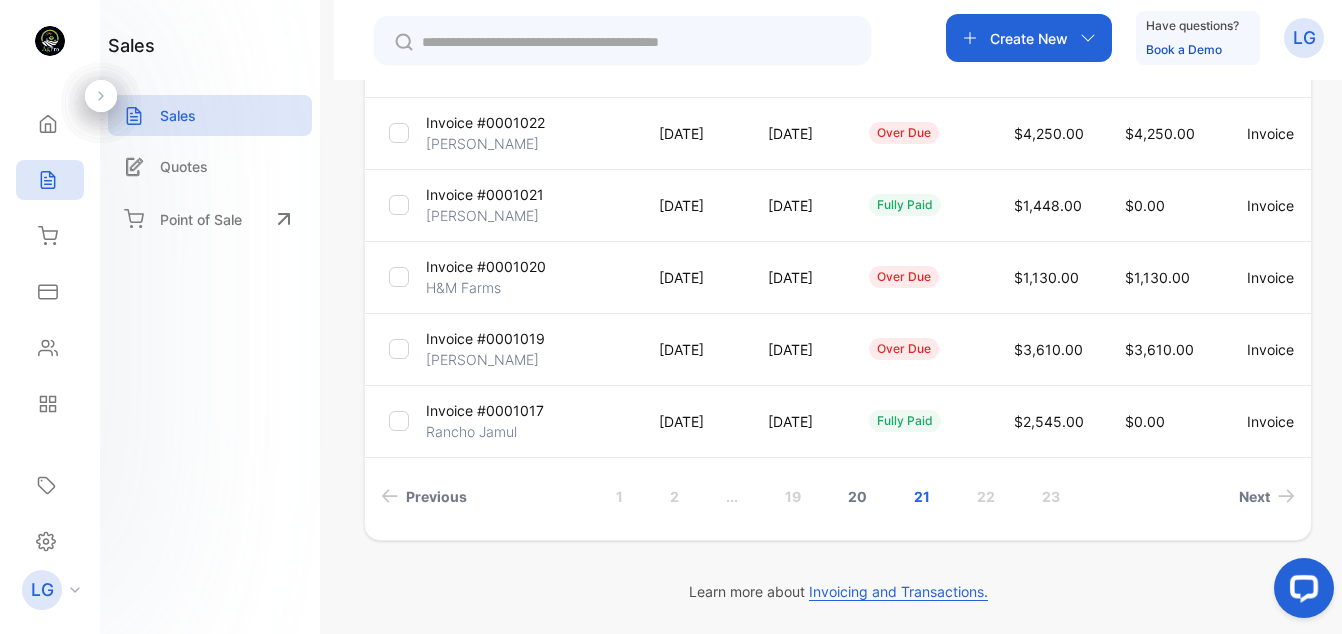 click on "20" at bounding box center [857, 496] 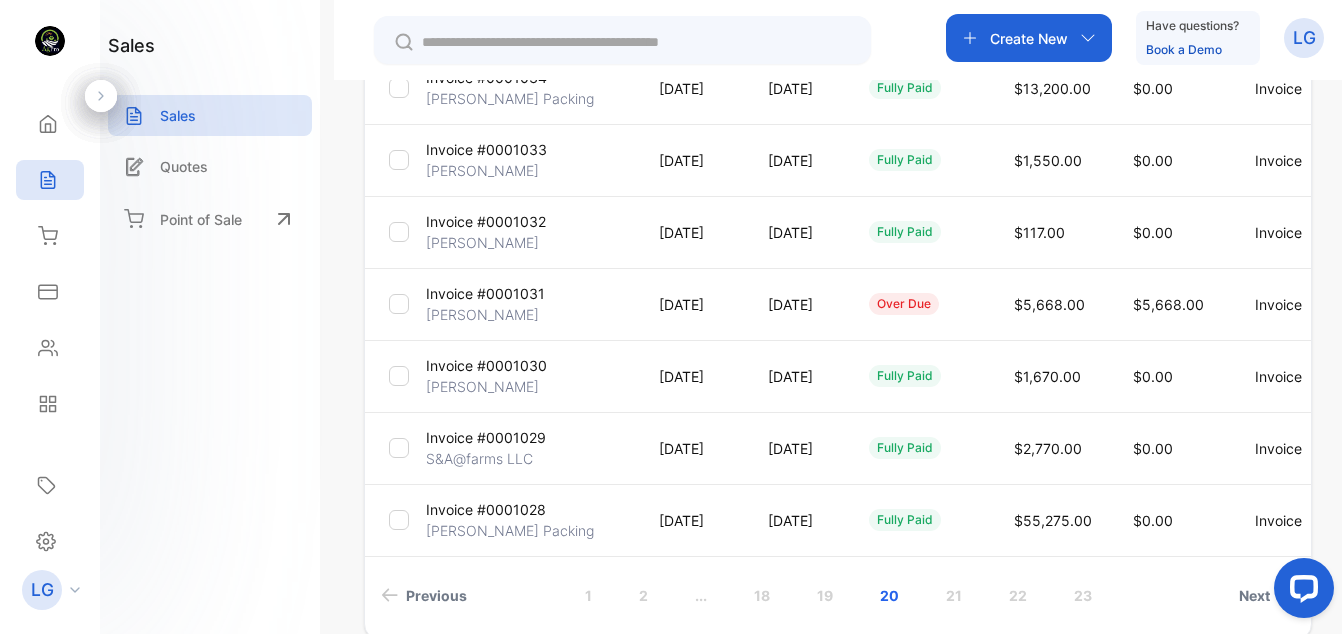 scroll, scrollTop: 677, scrollLeft: 0, axis: vertical 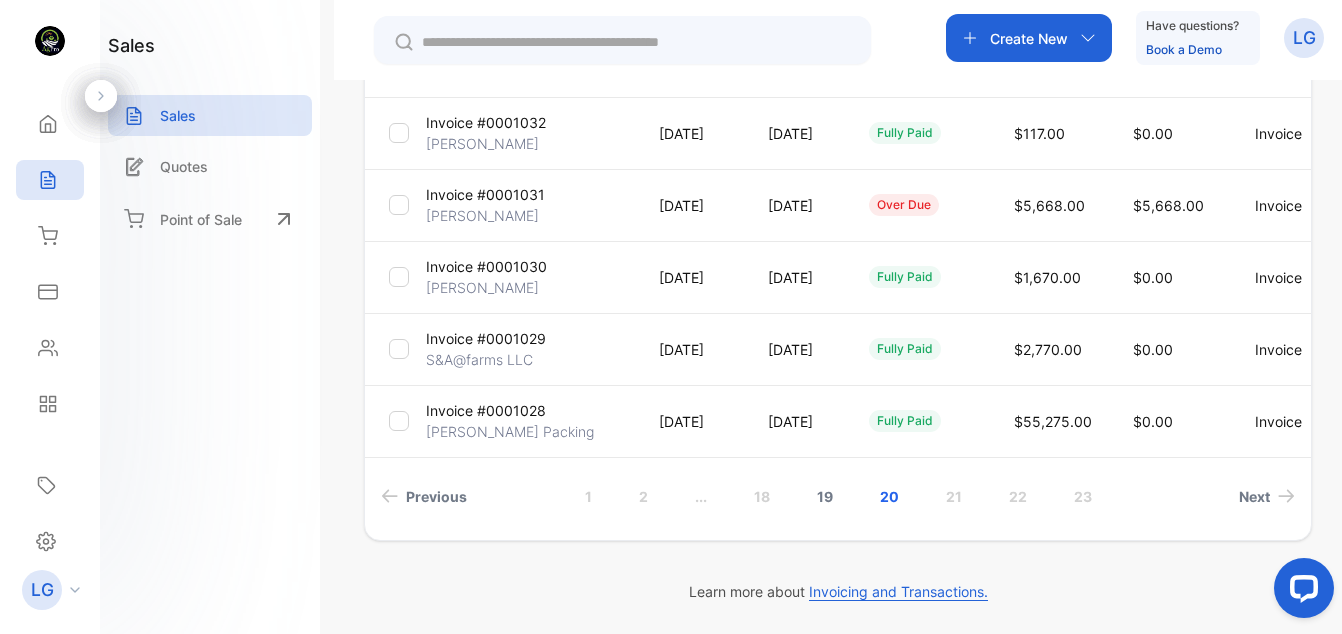 click on "19" at bounding box center (825, 496) 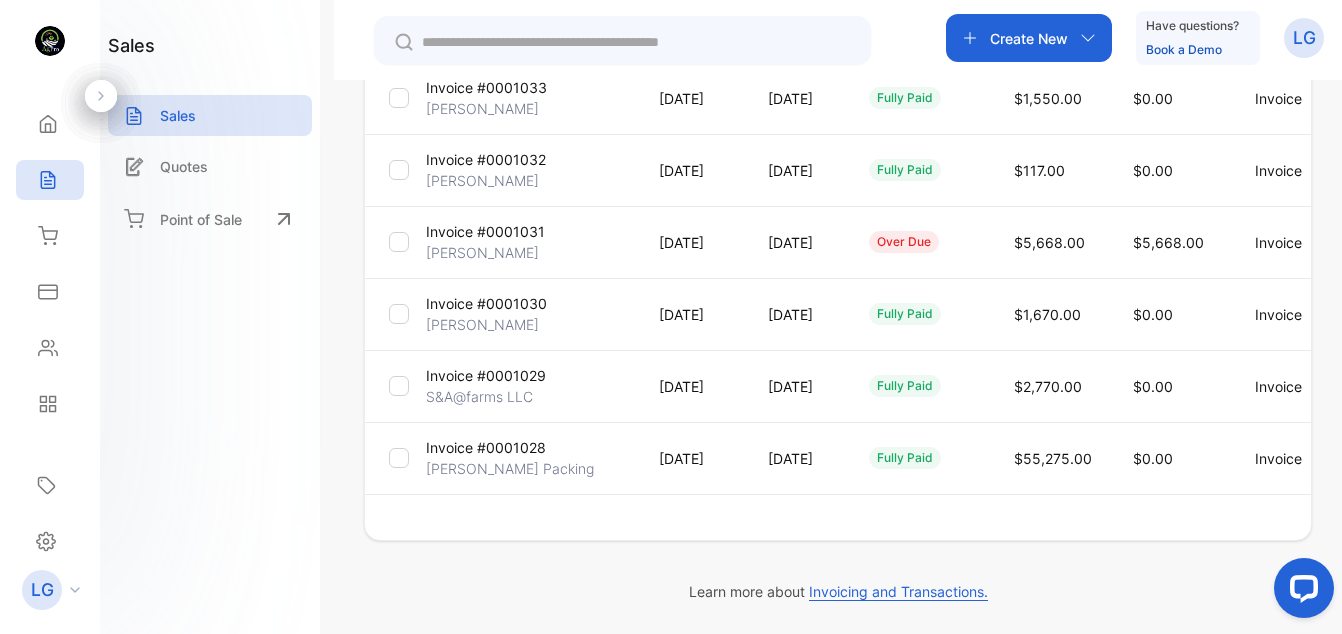 scroll, scrollTop: 640, scrollLeft: 0, axis: vertical 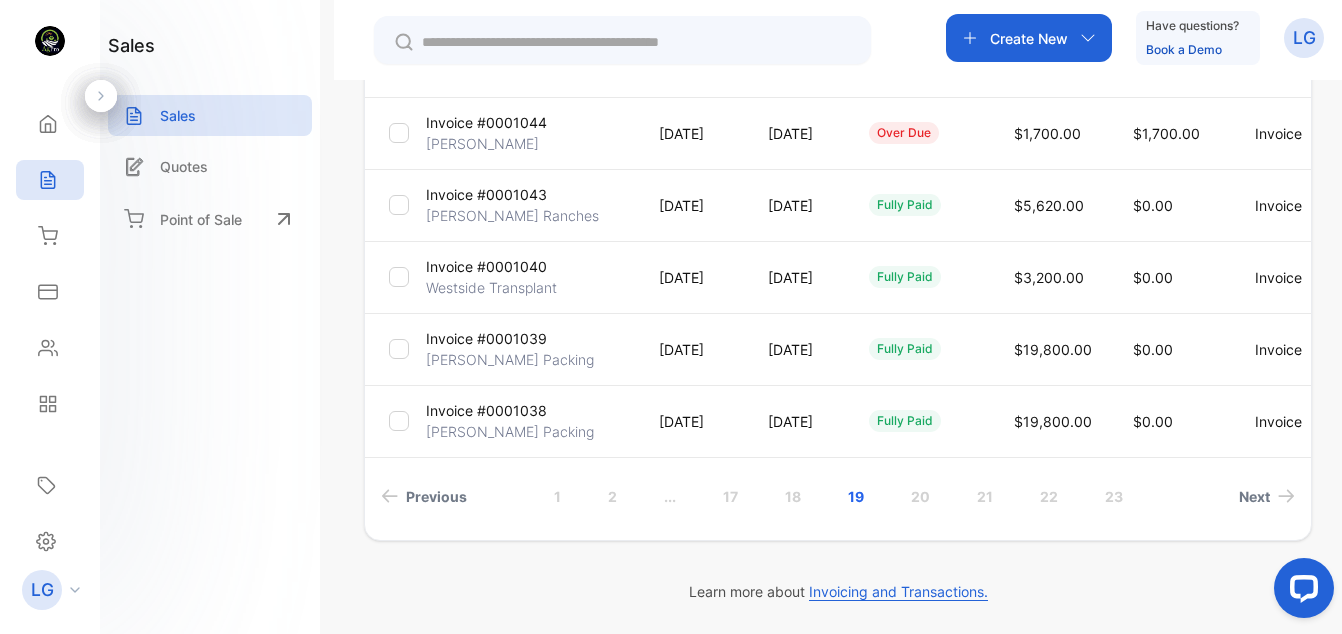 click on "18" at bounding box center (793, 496) 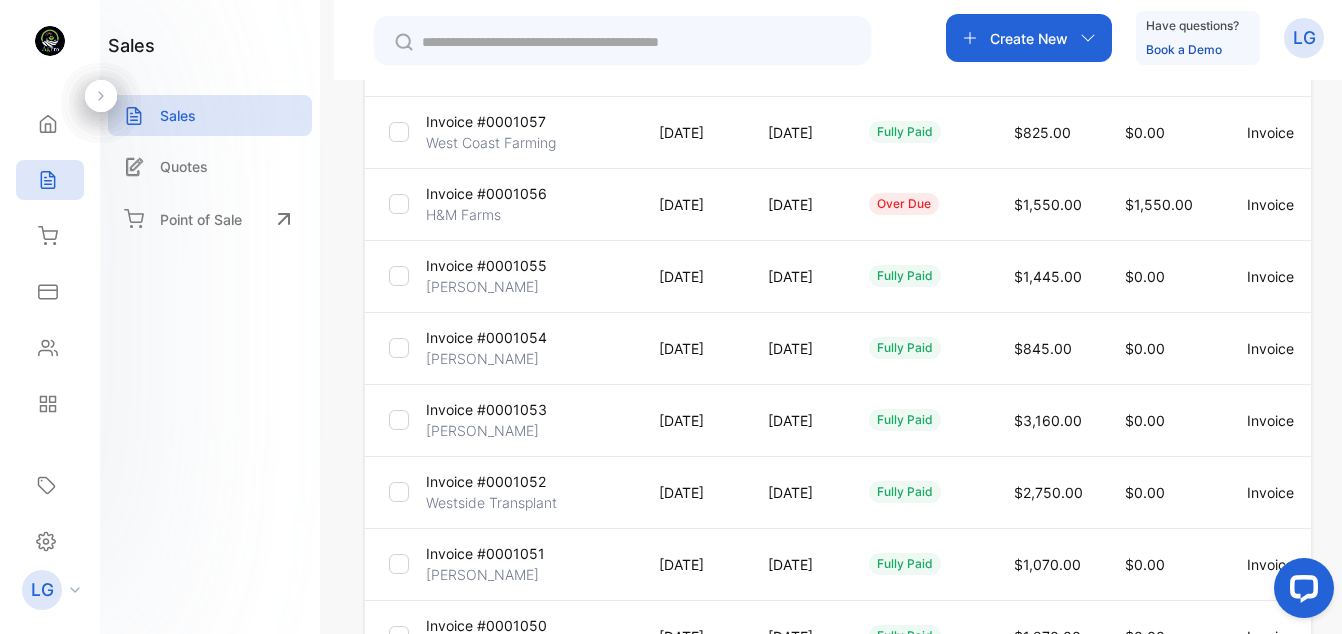 scroll, scrollTop: 677, scrollLeft: 0, axis: vertical 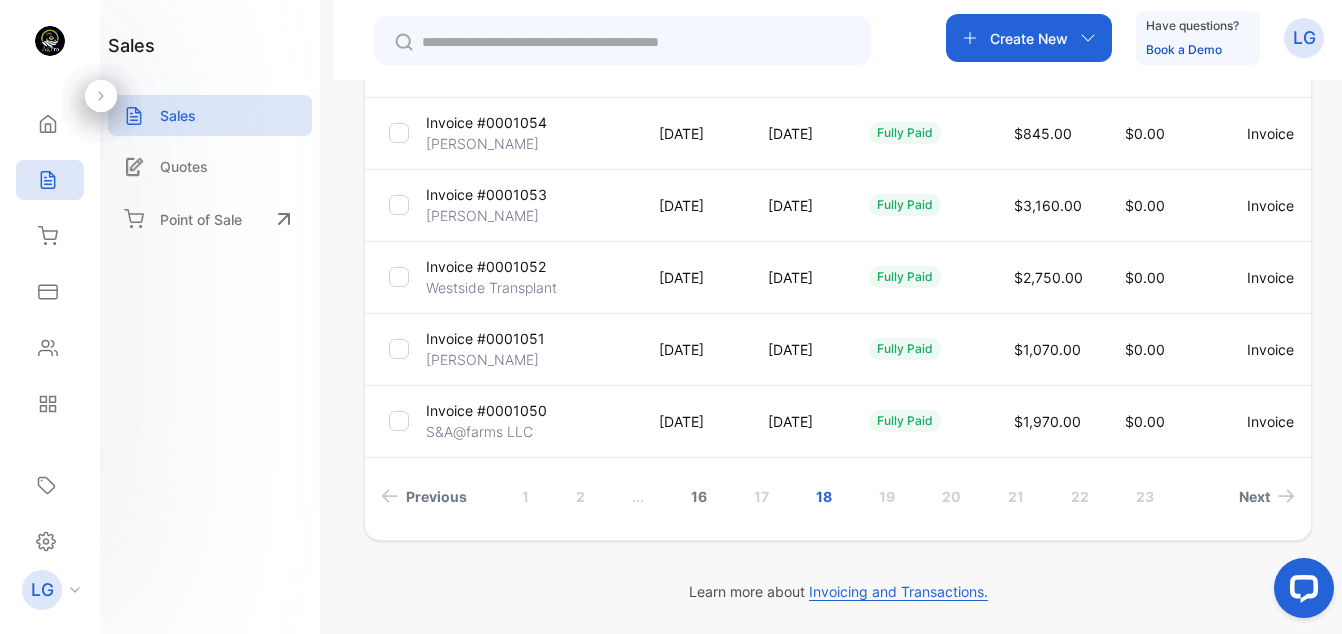 click on "17" at bounding box center [761, 496] 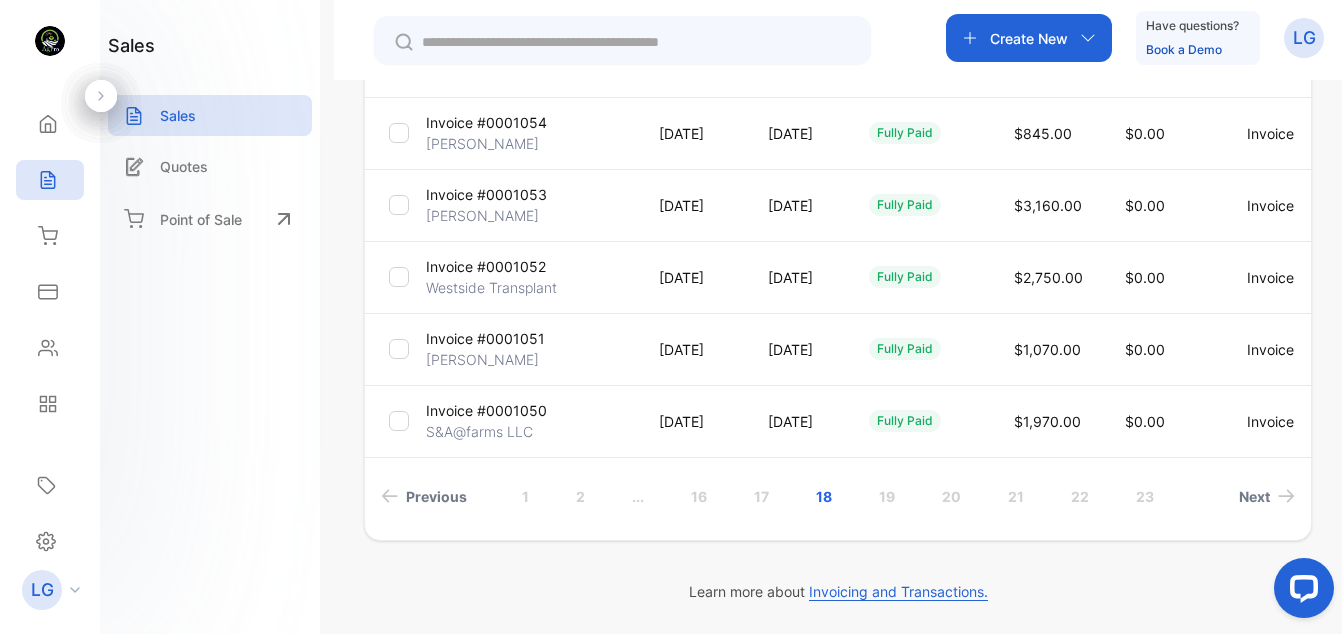 scroll, scrollTop: 640, scrollLeft: 0, axis: vertical 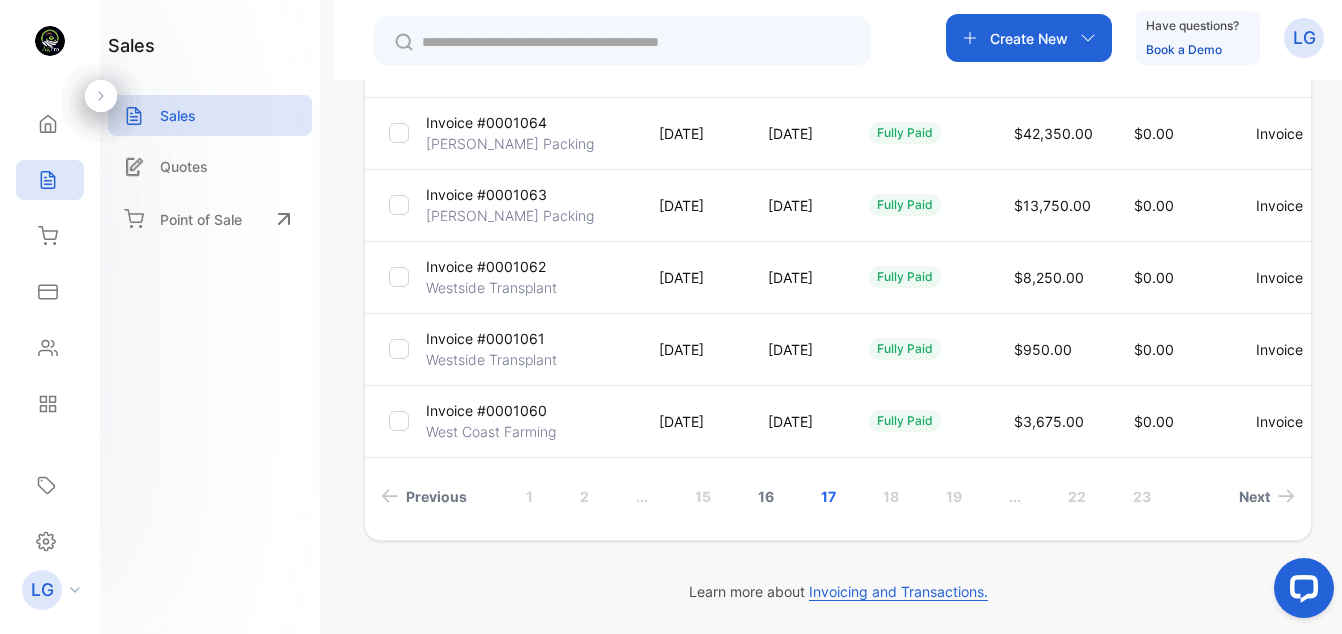 click on "16" at bounding box center [766, 496] 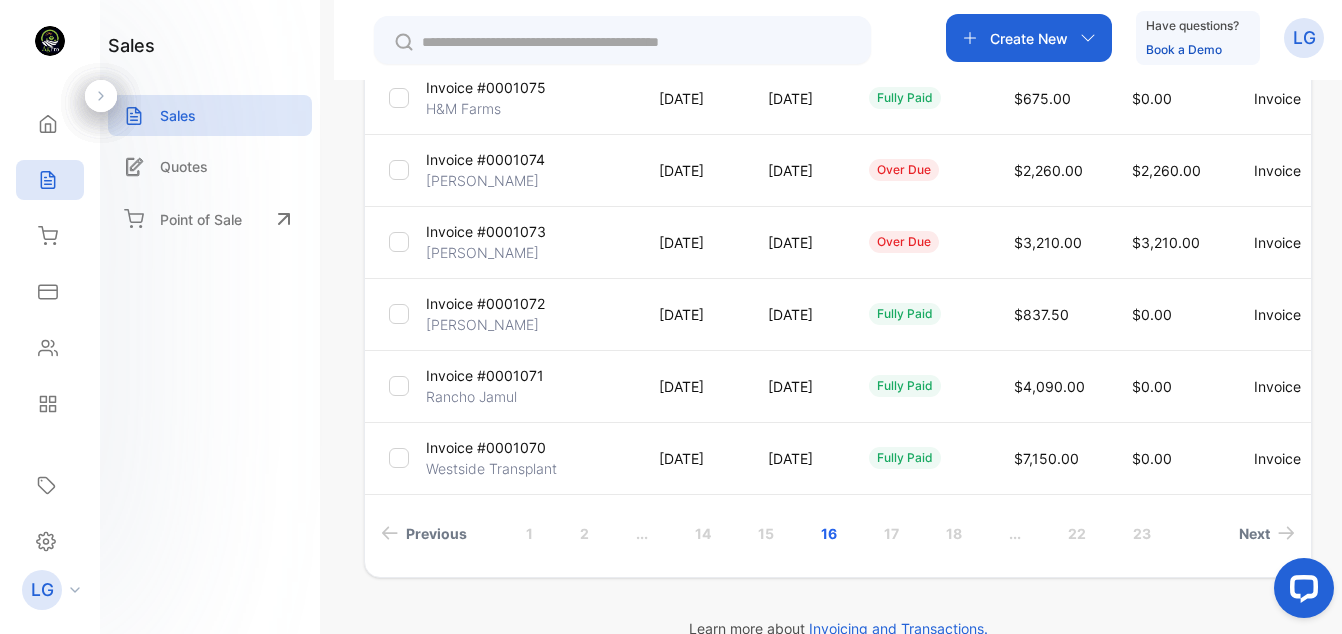 scroll, scrollTop: 85, scrollLeft: 0, axis: vertical 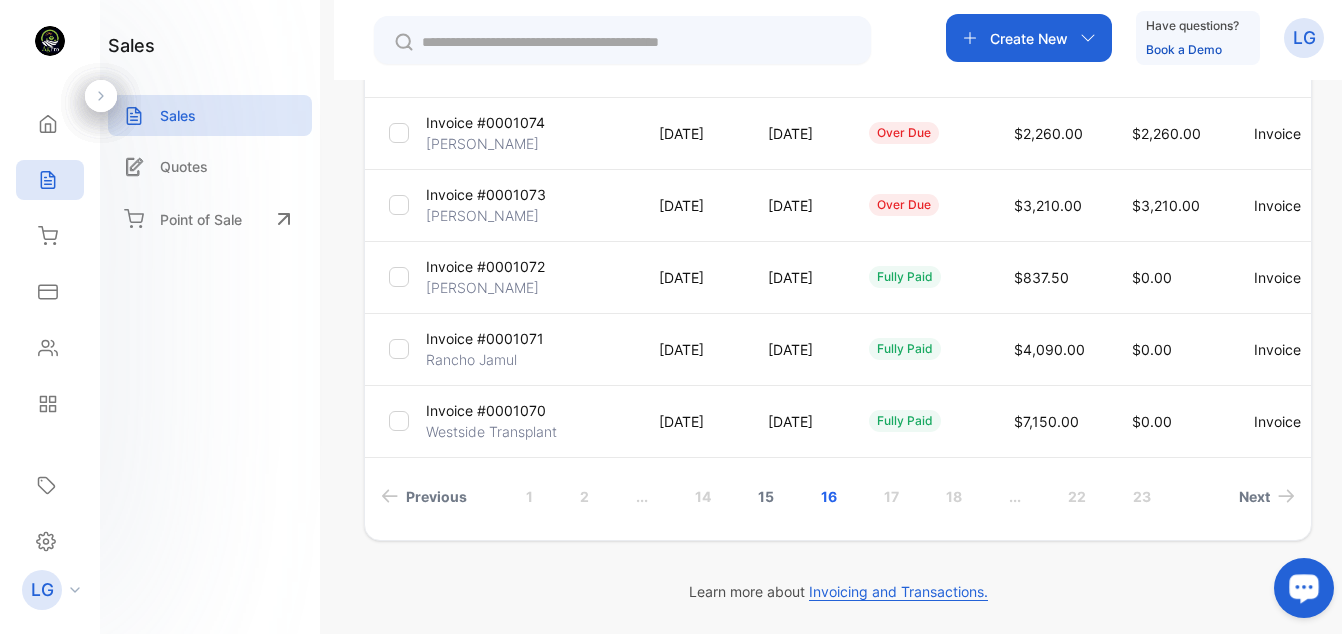 click on "15" at bounding box center [766, 496] 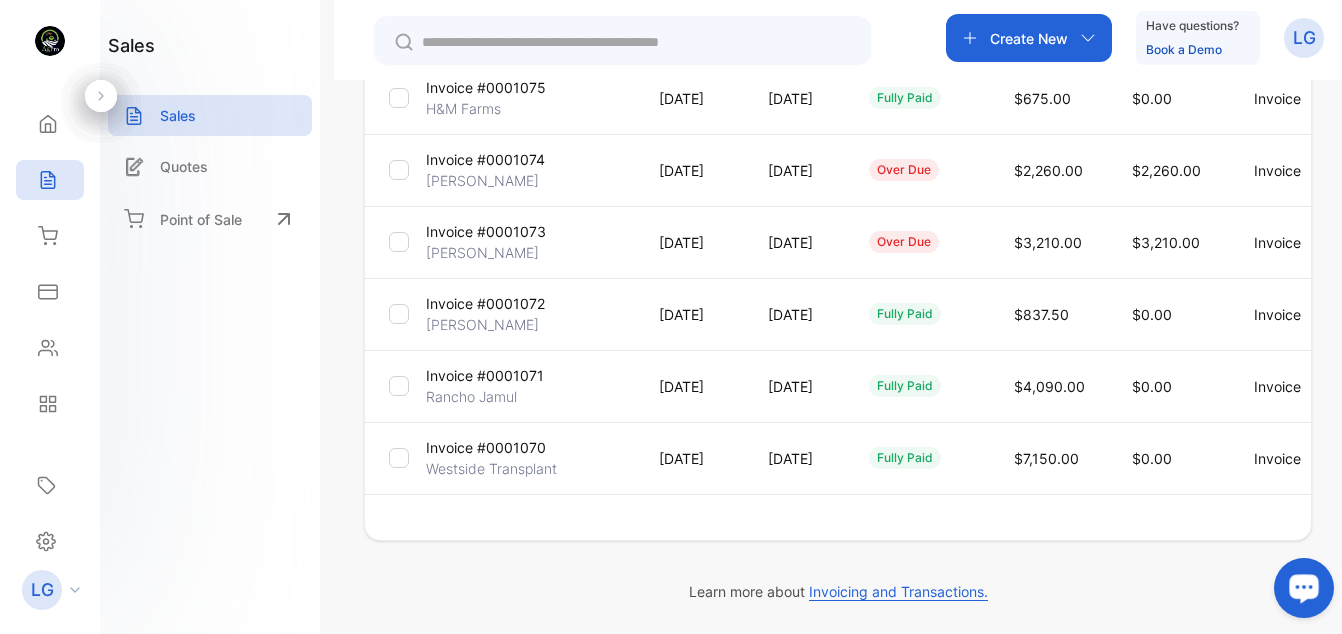 scroll, scrollTop: 640, scrollLeft: 0, axis: vertical 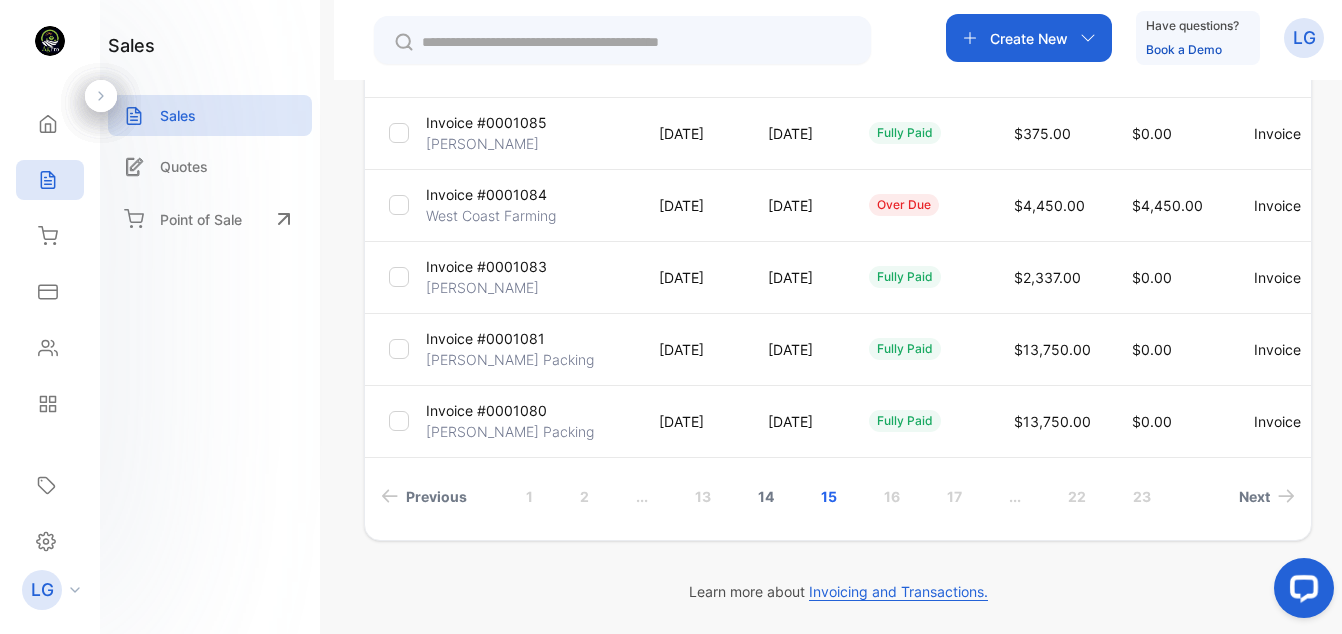 click on "14" at bounding box center [766, 496] 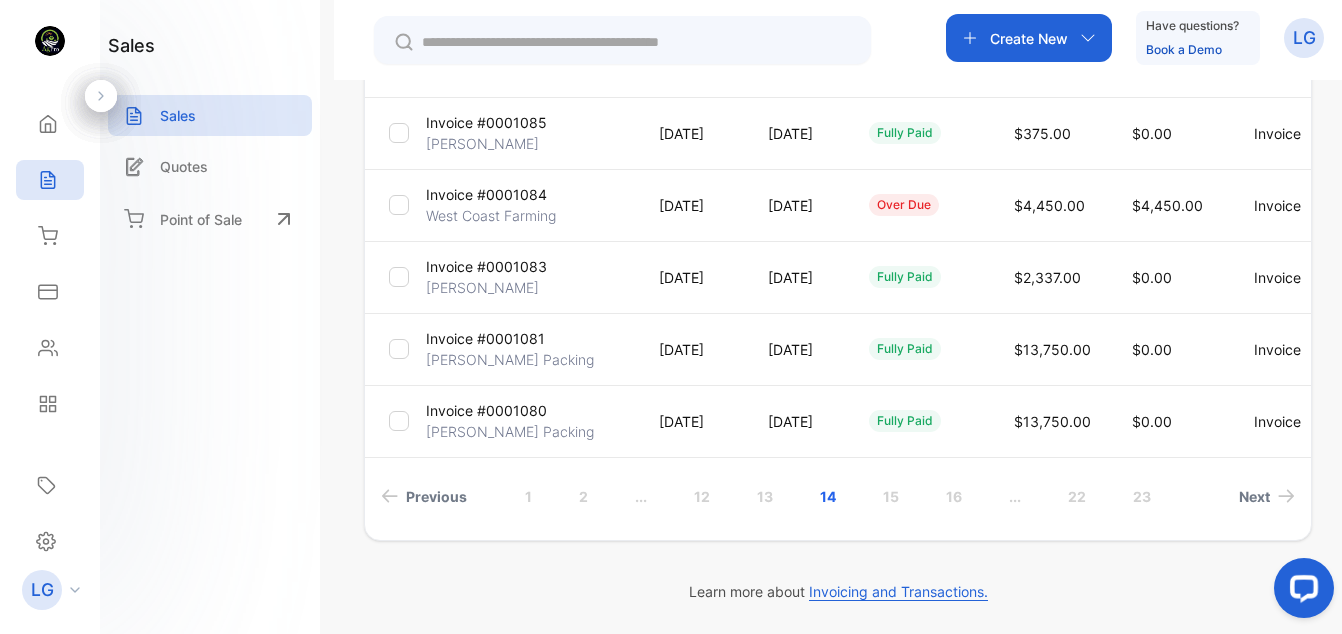 scroll, scrollTop: 640, scrollLeft: 0, axis: vertical 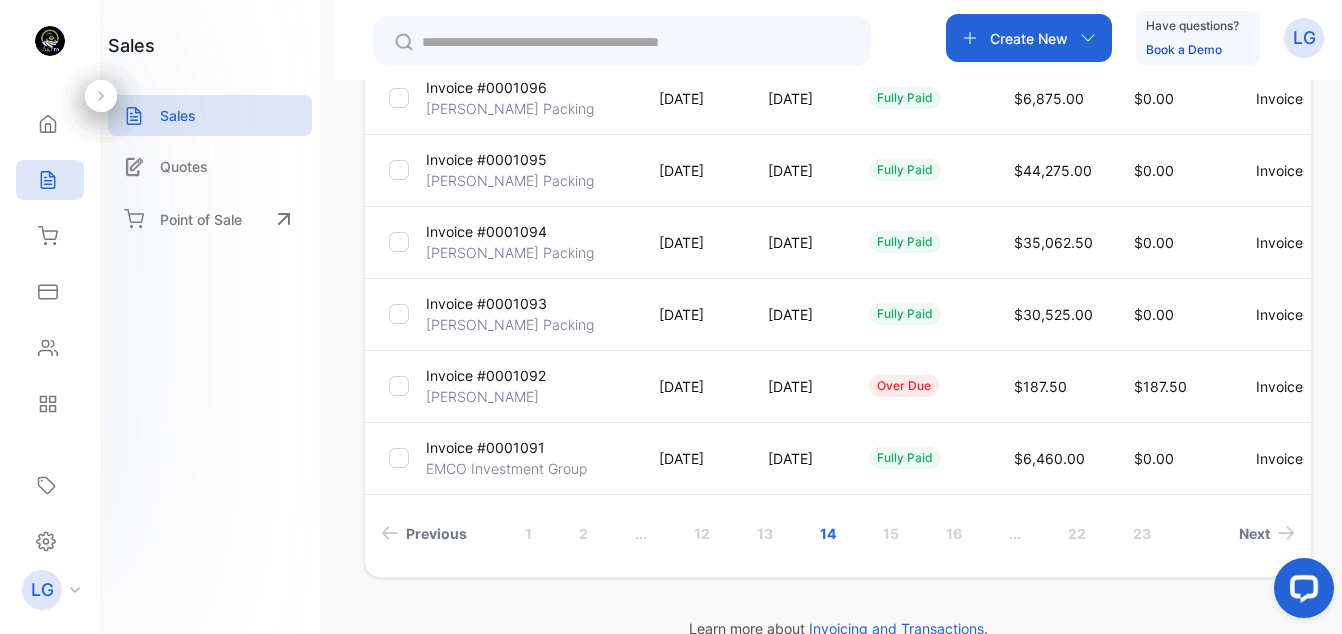 click on "Invoice #0001092" at bounding box center [486, 375] 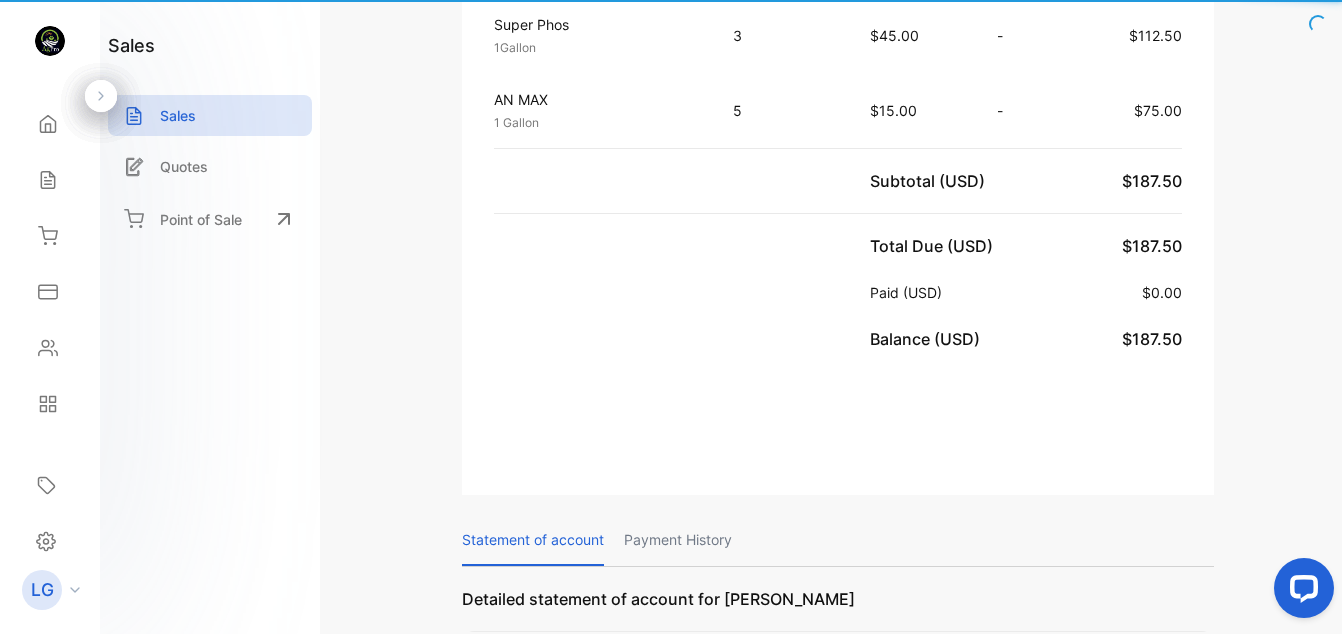 scroll, scrollTop: 682, scrollLeft: 0, axis: vertical 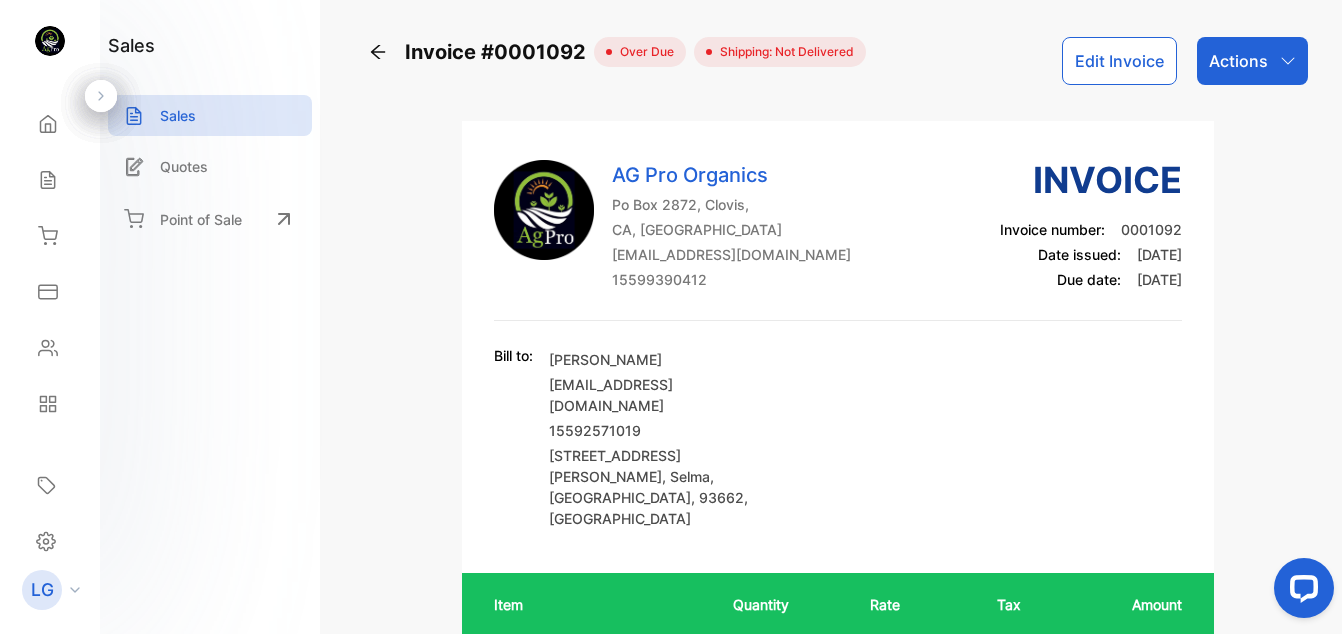 click 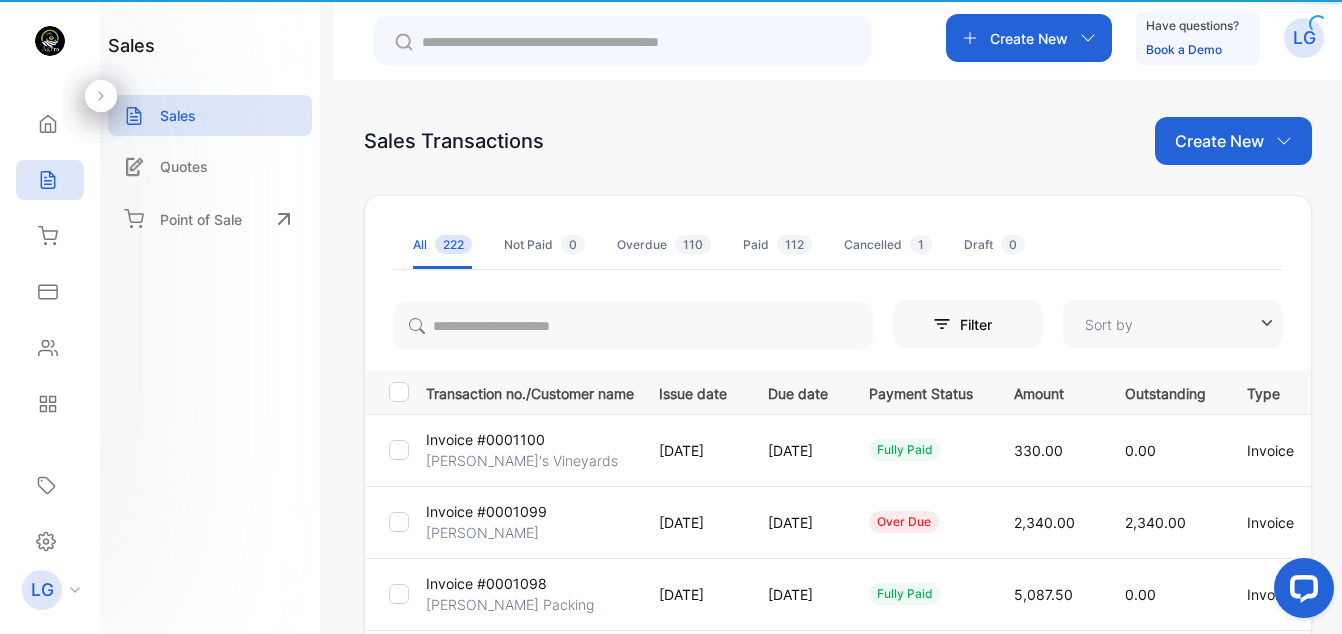 type on "**********" 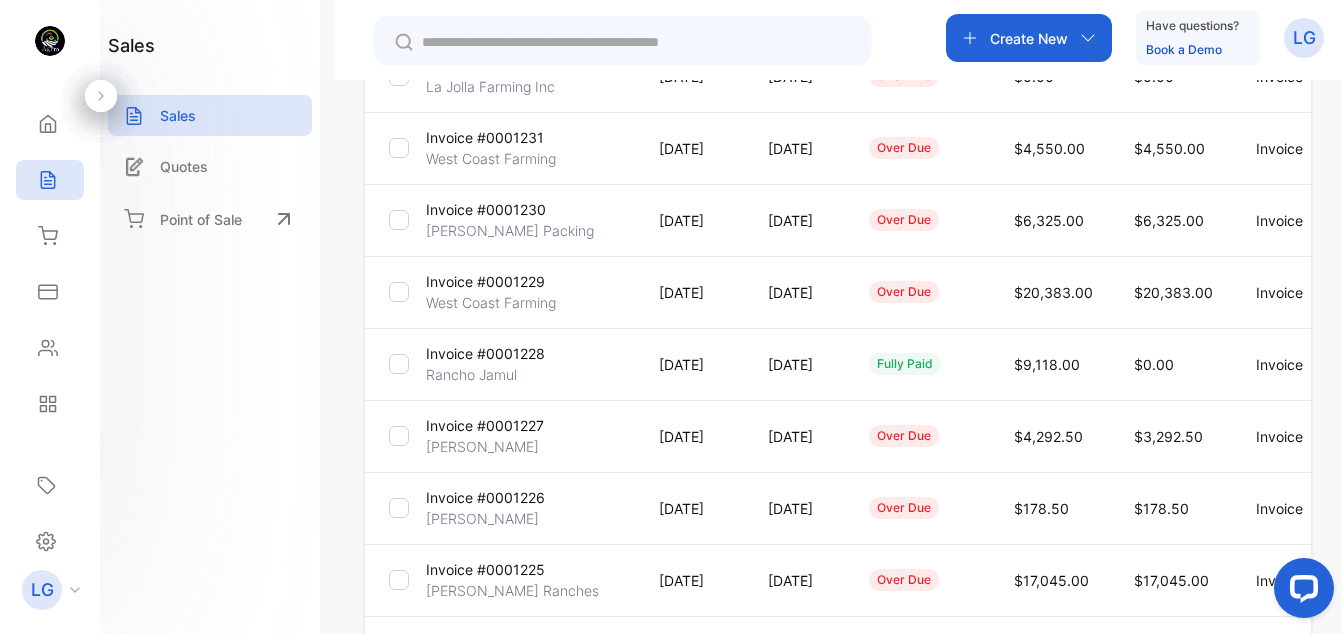 scroll, scrollTop: 677, scrollLeft: 0, axis: vertical 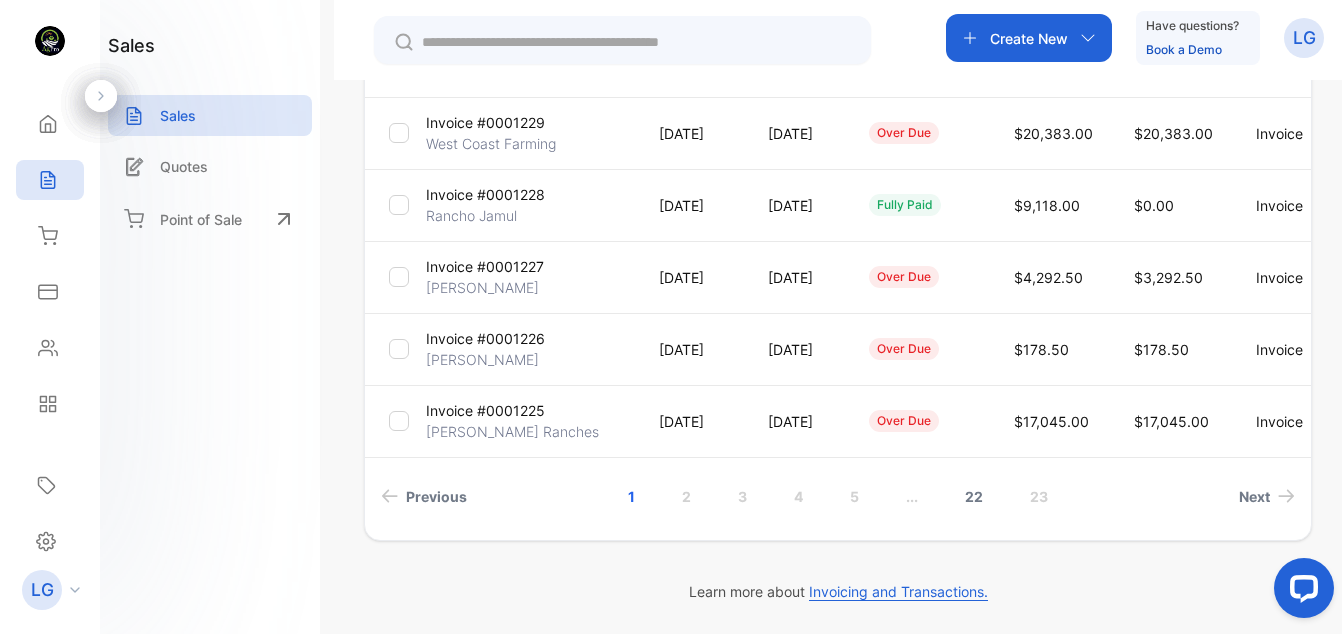 click on "22" at bounding box center [974, 496] 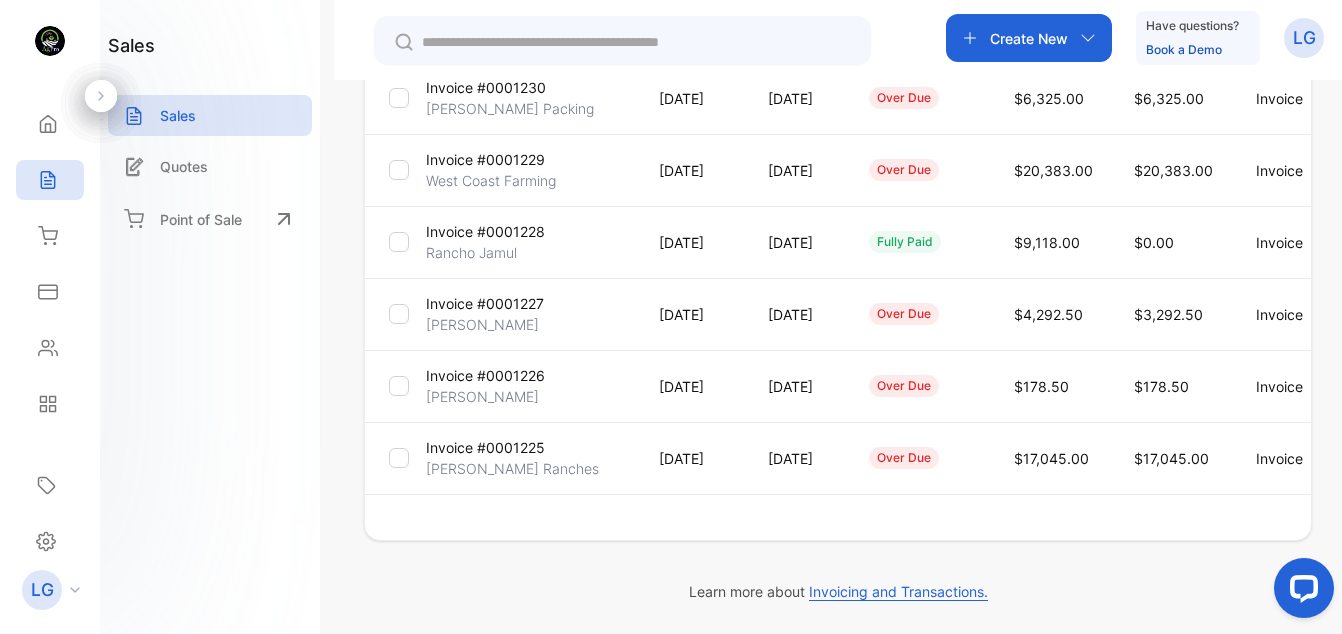 scroll, scrollTop: 640, scrollLeft: 0, axis: vertical 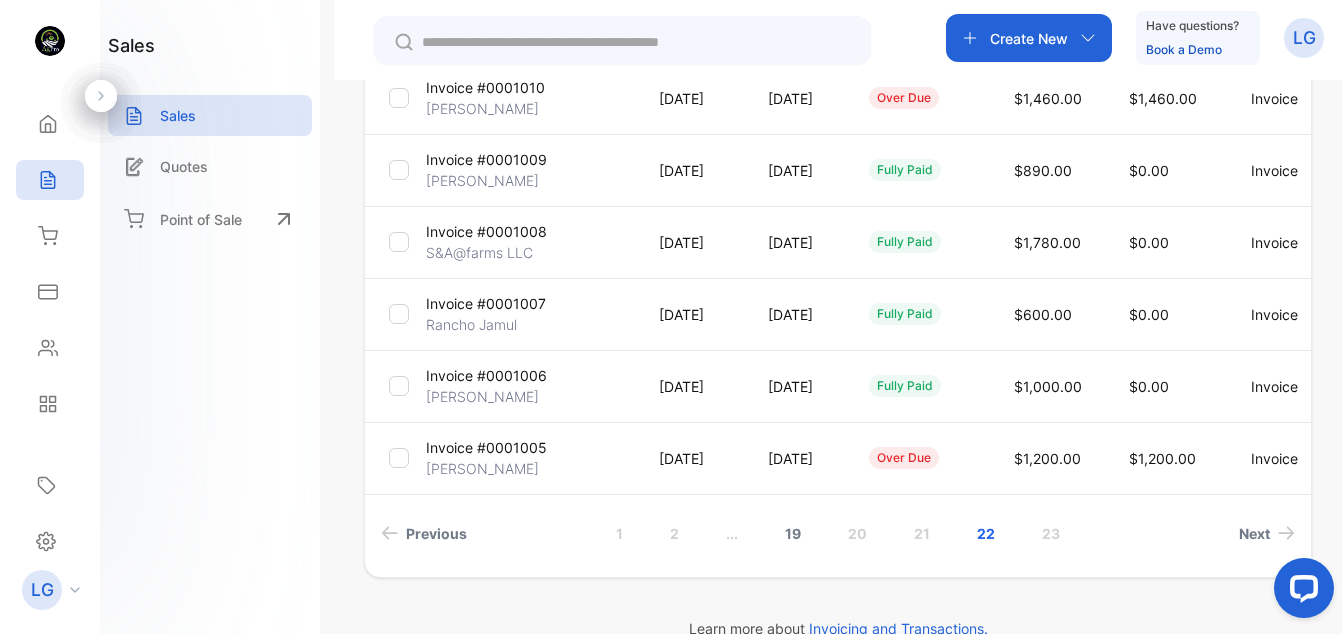 click on "19" at bounding box center (793, 533) 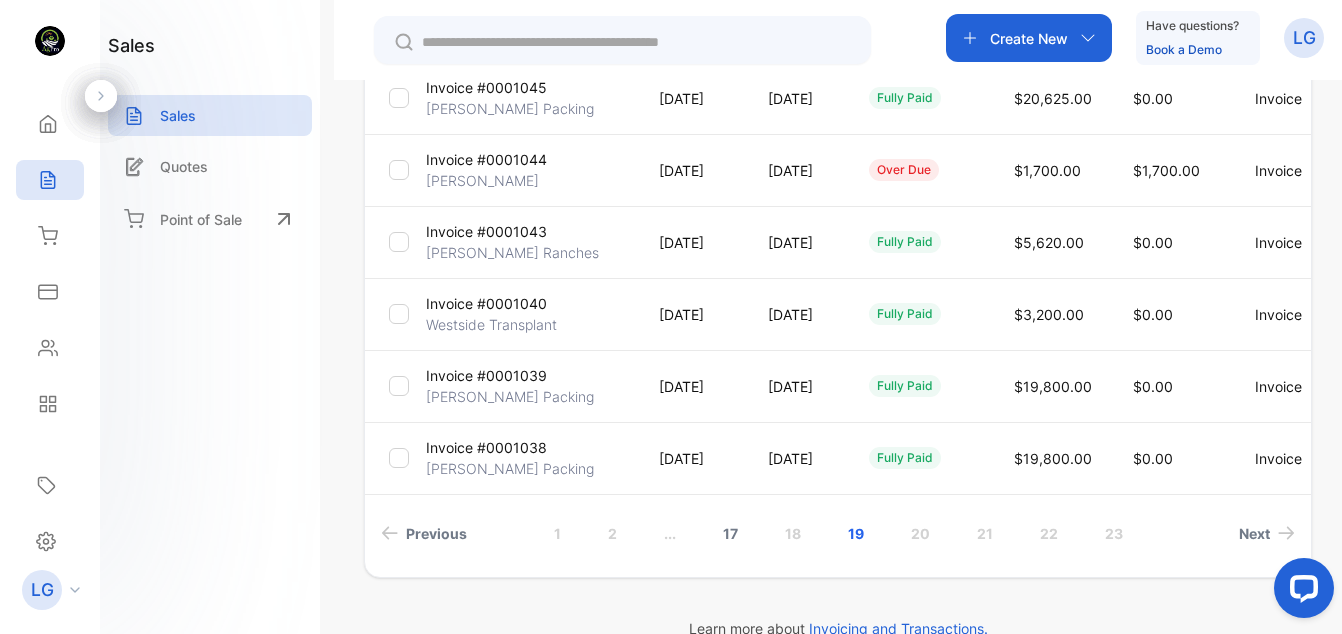 click on "17" at bounding box center (730, 533) 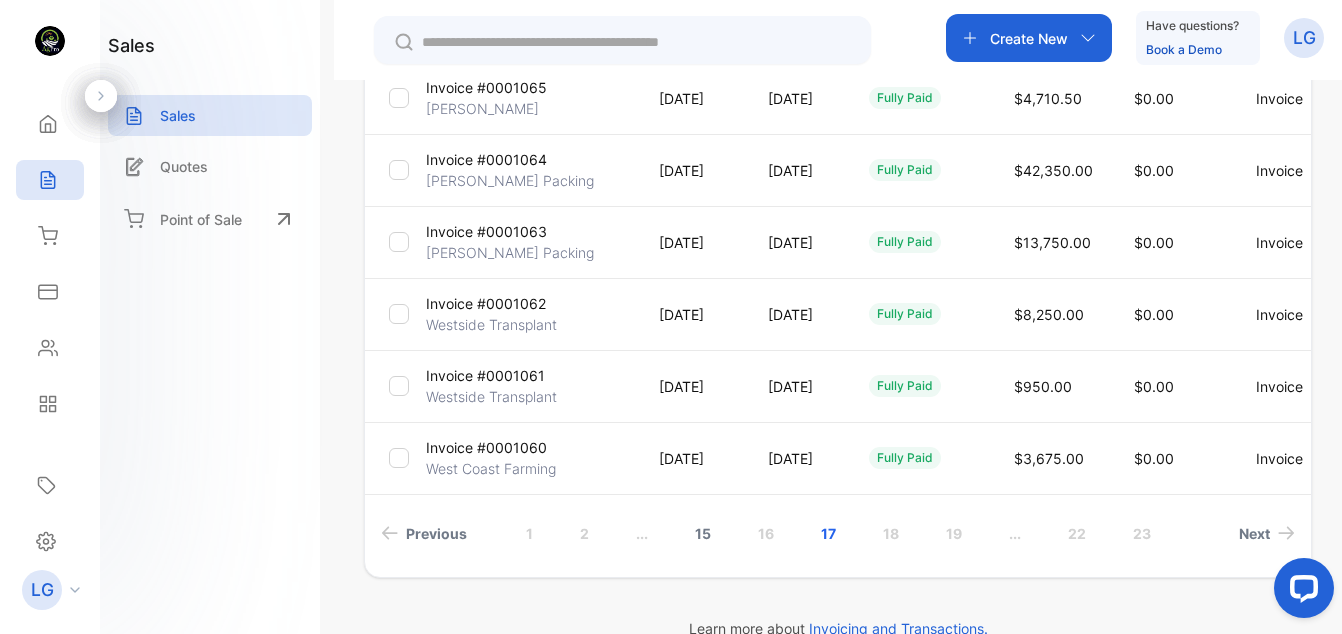 click on "15" at bounding box center (703, 533) 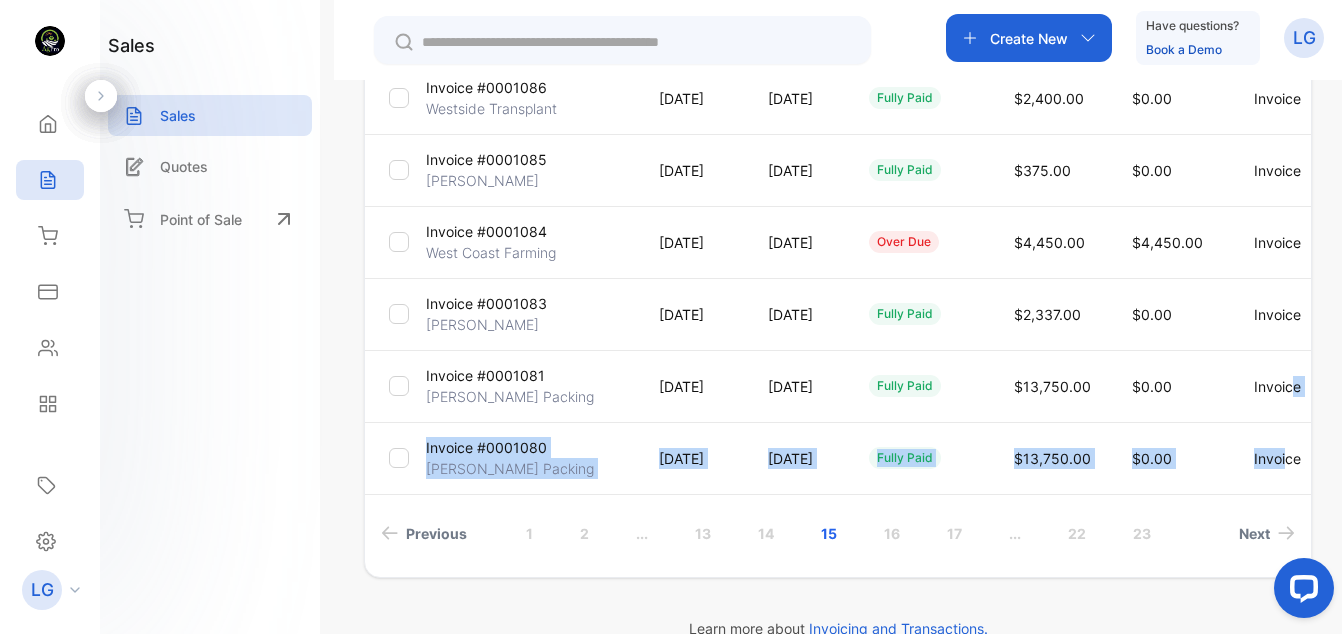 drag, startPoint x: 1335, startPoint y: 434, endPoint x: 1346, endPoint y: 413, distance: 23.70654 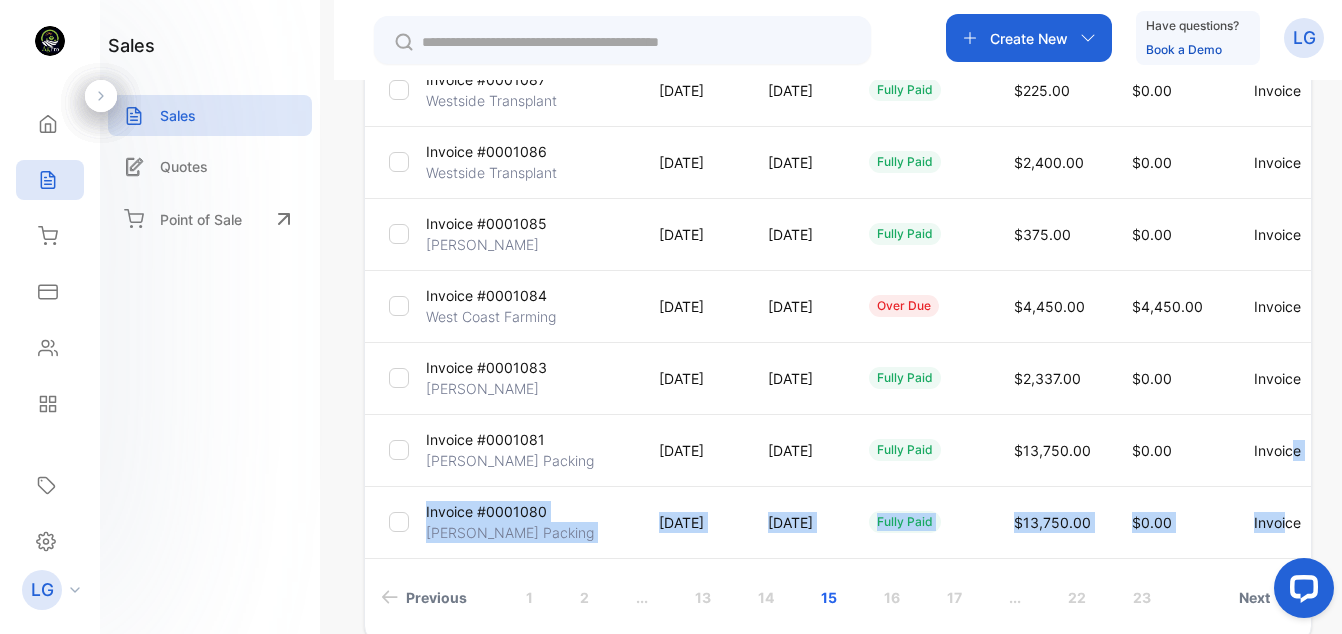 scroll, scrollTop: 677, scrollLeft: 0, axis: vertical 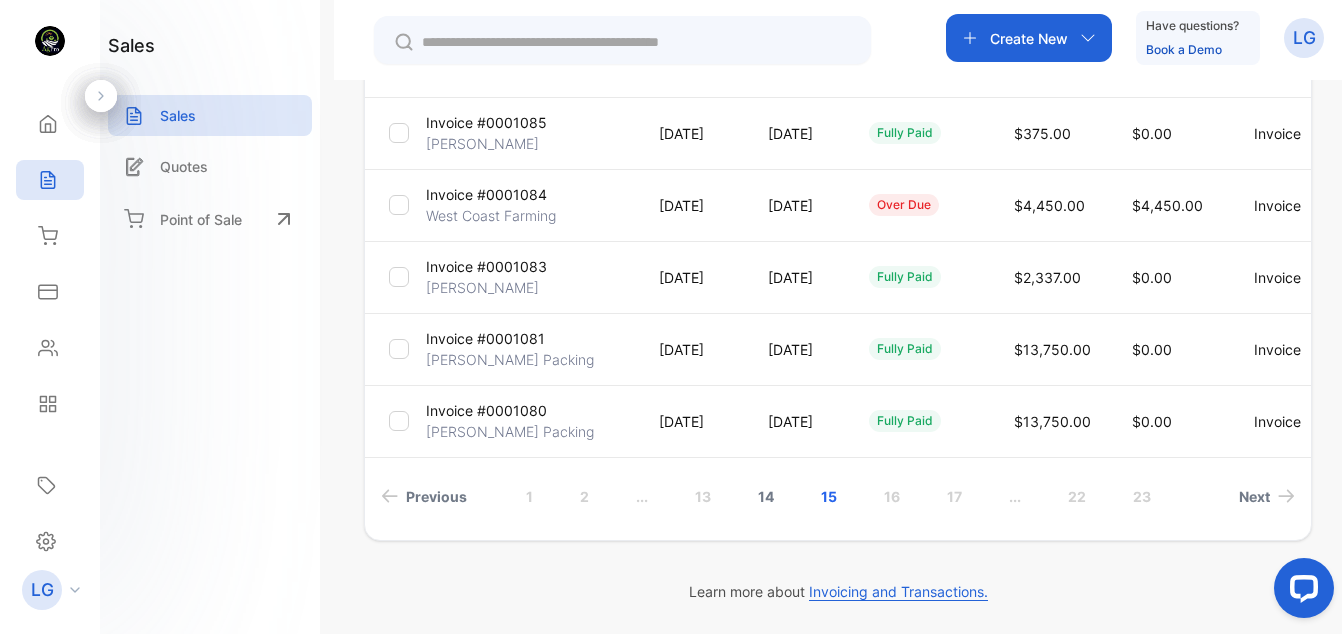 click on "14" at bounding box center [766, 496] 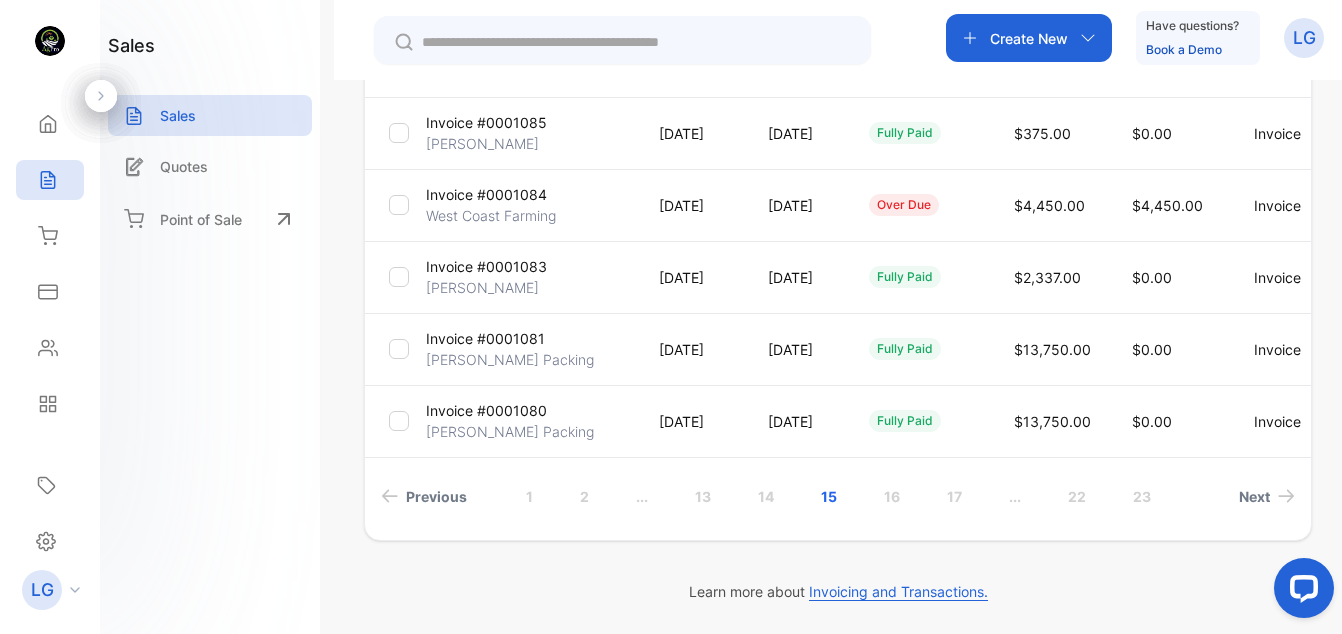 scroll, scrollTop: 640, scrollLeft: 0, axis: vertical 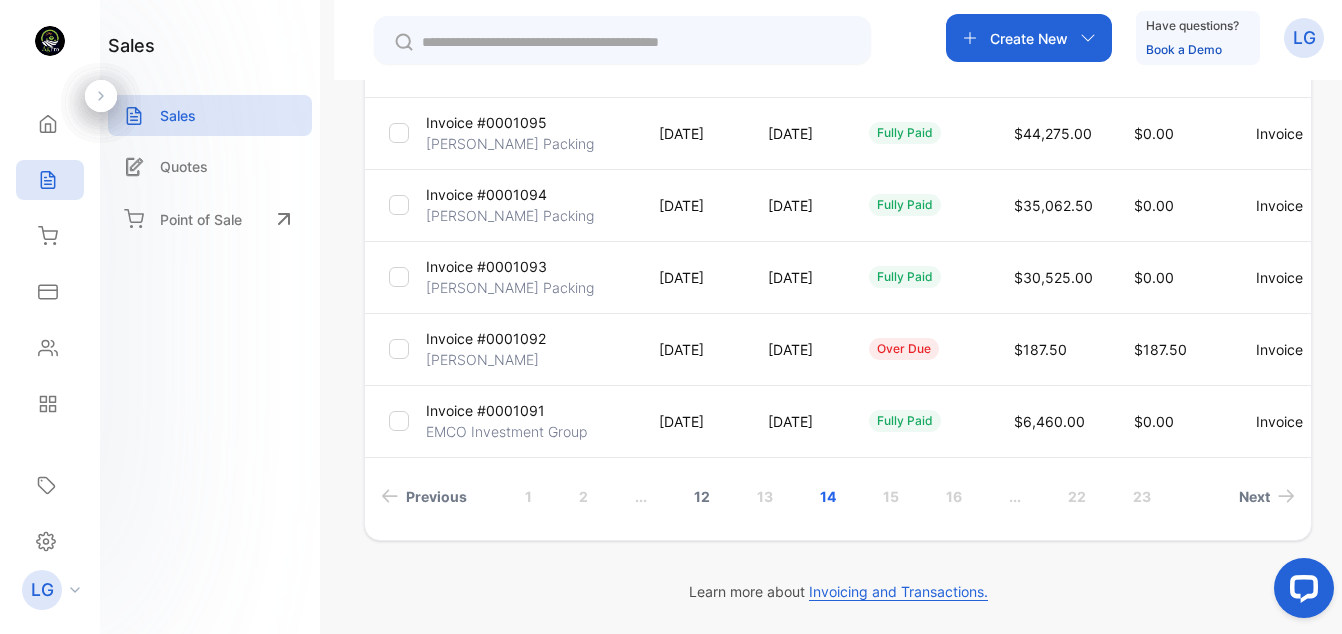 click on "13" at bounding box center (765, 496) 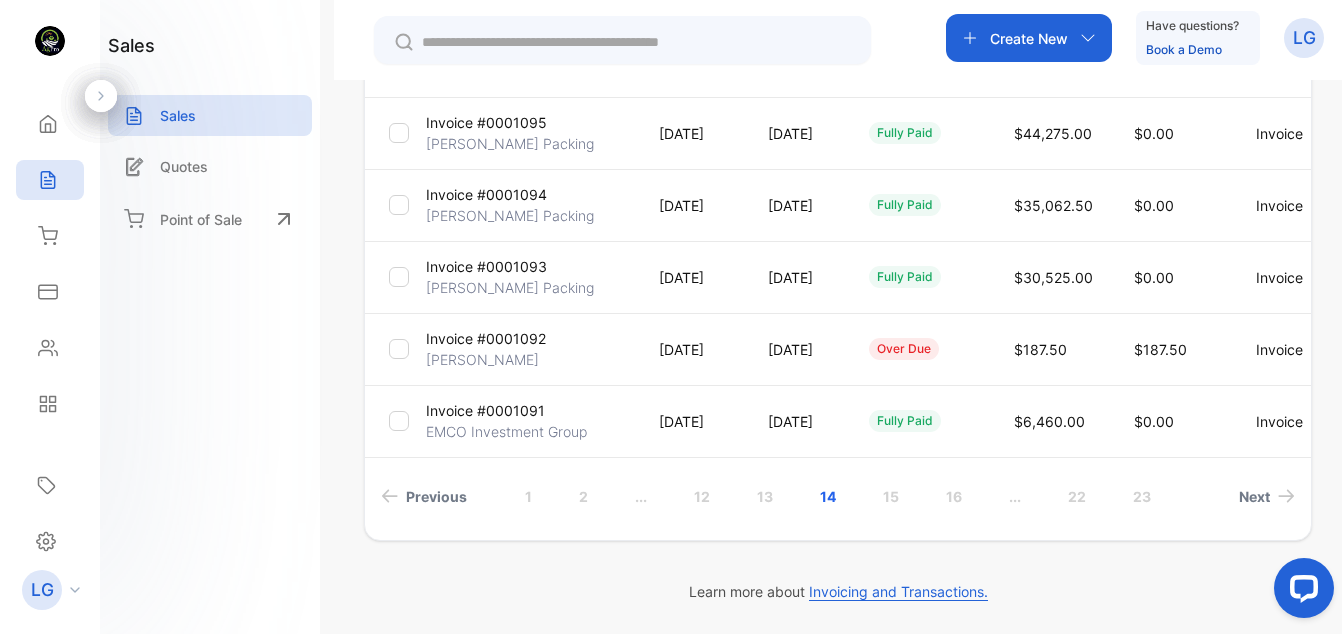 scroll, scrollTop: 640, scrollLeft: 0, axis: vertical 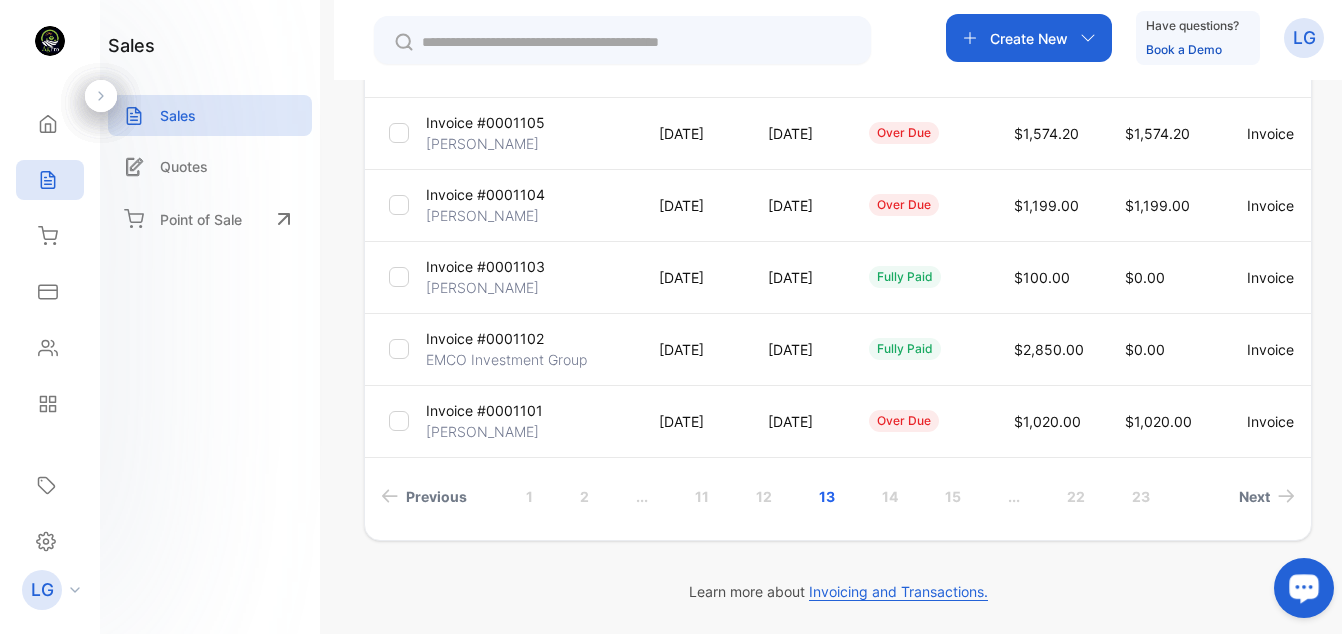 drag, startPoint x: 1338, startPoint y: 380, endPoint x: 38, endPoint y: 31, distance: 1346.0316 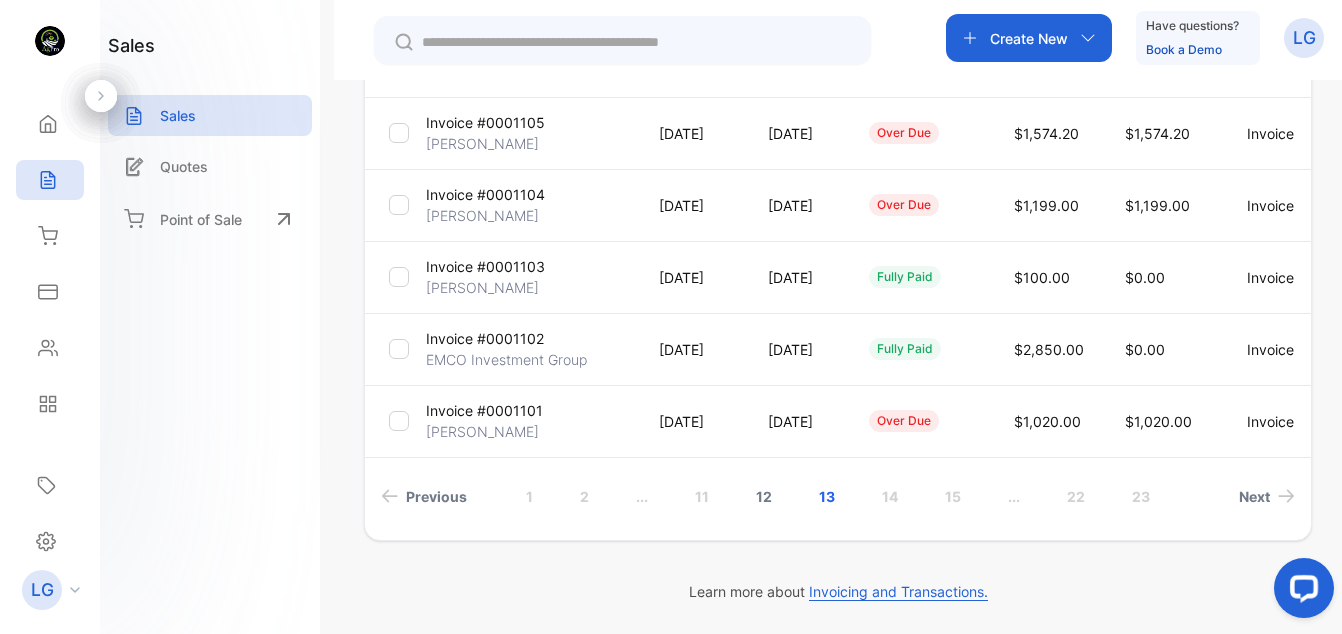 click on "12" at bounding box center [764, 496] 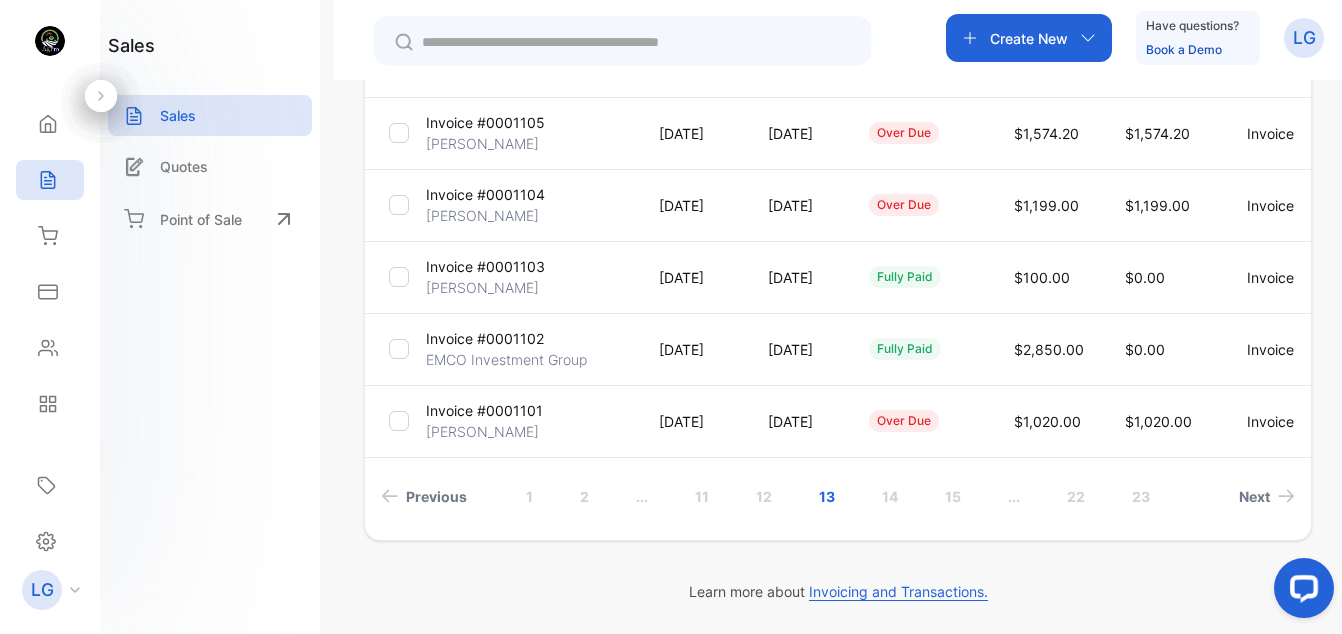 scroll, scrollTop: 640, scrollLeft: 0, axis: vertical 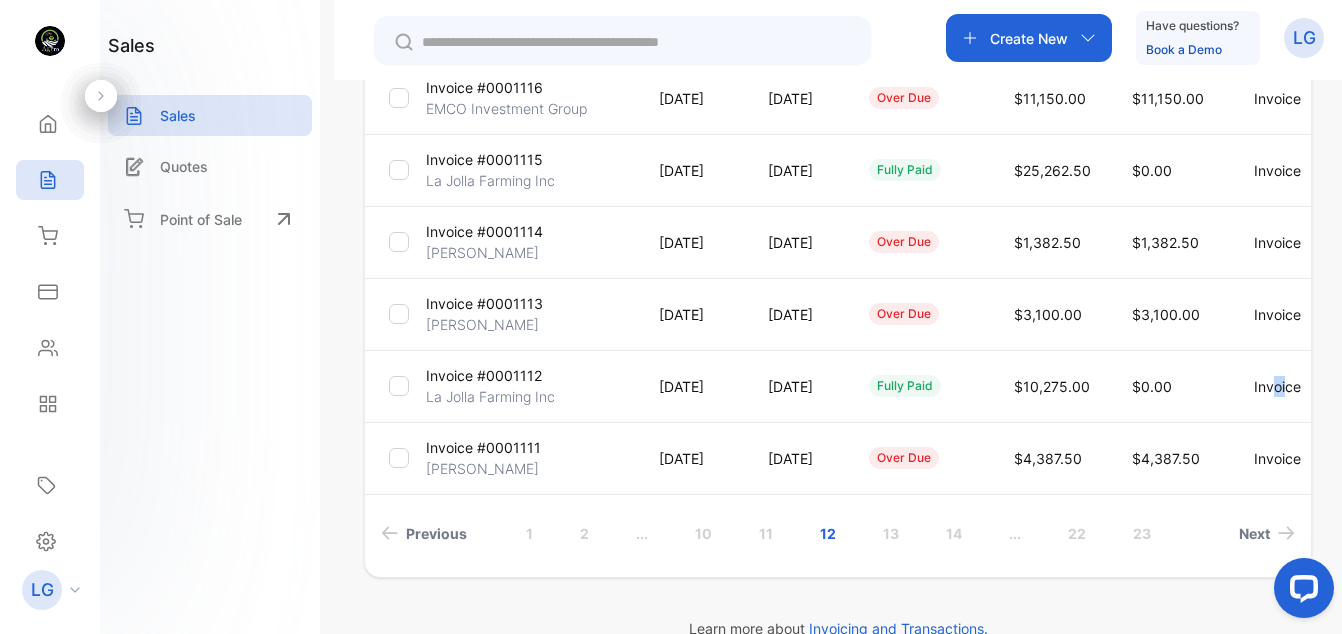 drag, startPoint x: 1333, startPoint y: 416, endPoint x: 1342, endPoint y: 409, distance: 11.401754 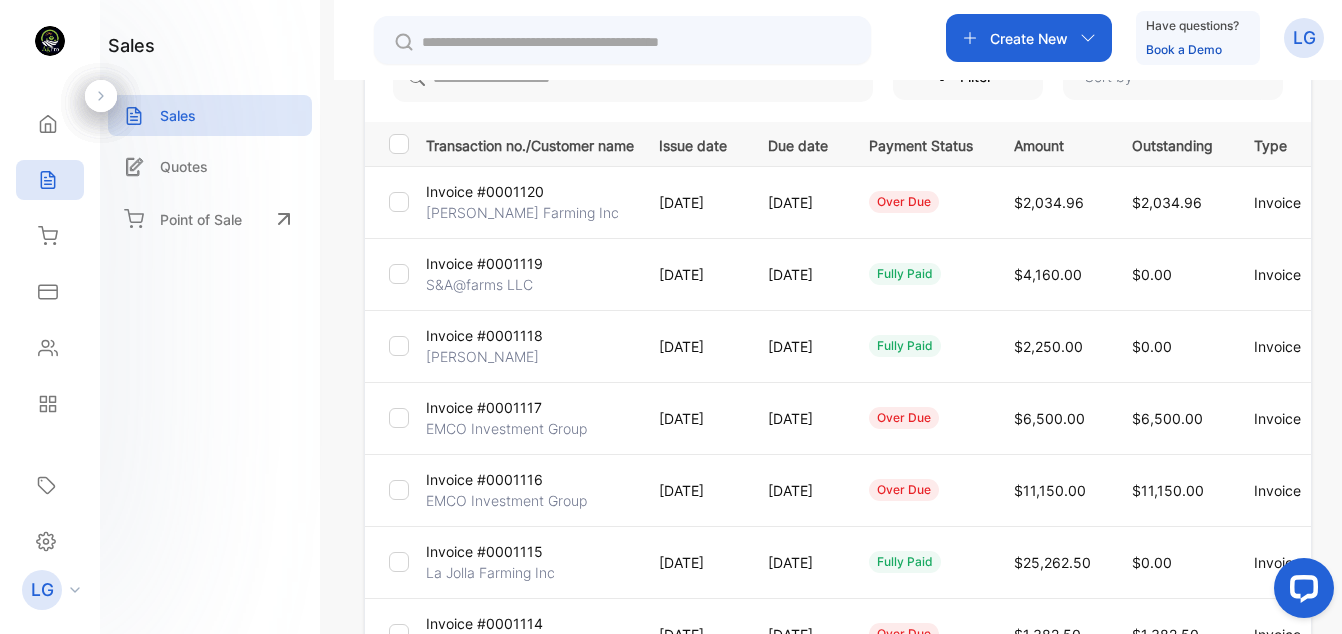scroll, scrollTop: 242, scrollLeft: 0, axis: vertical 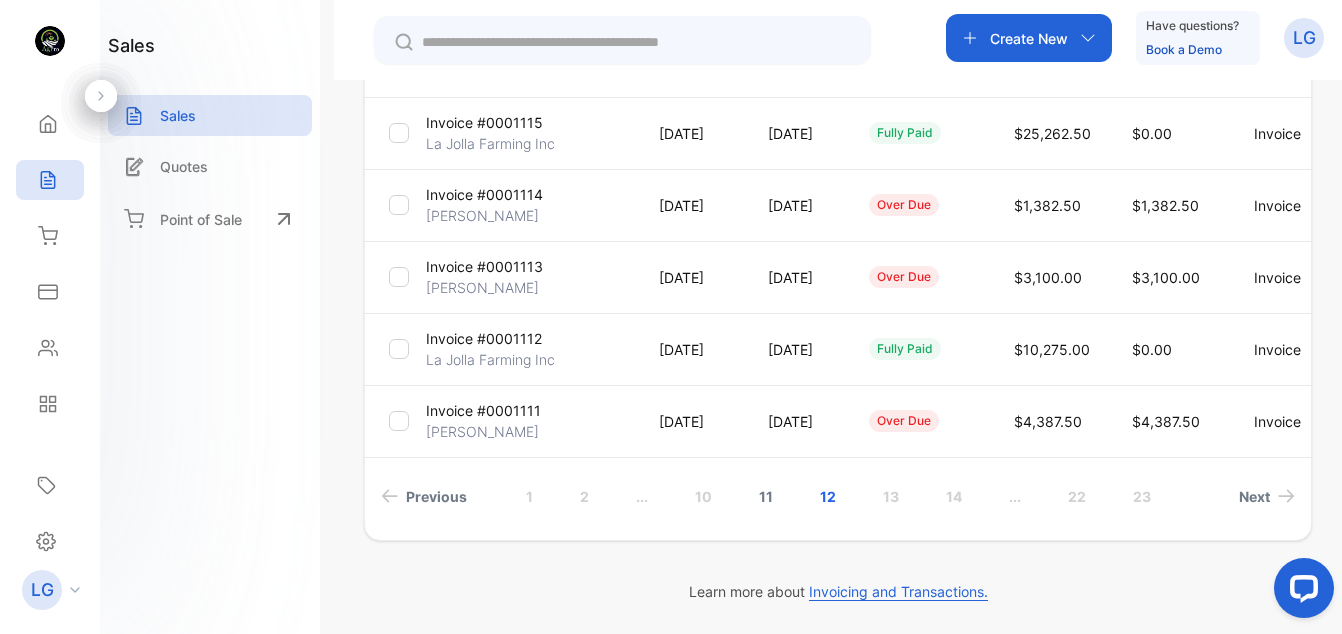 click on "11" at bounding box center [766, 496] 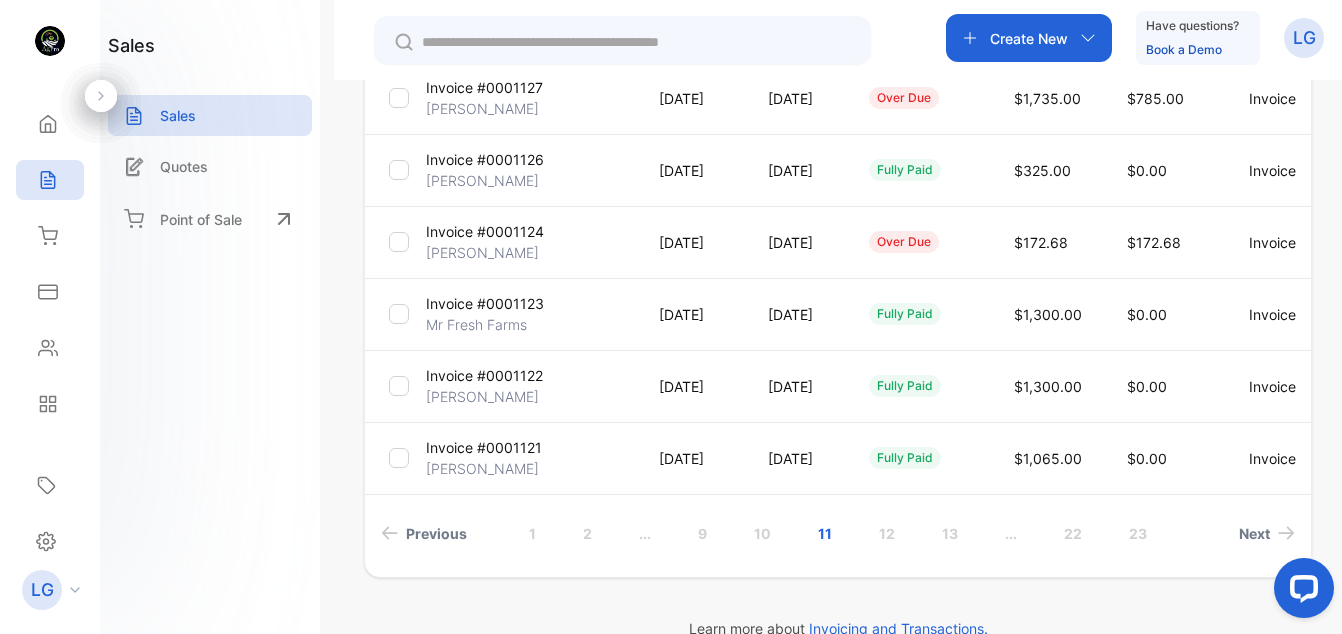 scroll, scrollTop: 85, scrollLeft: 0, axis: vertical 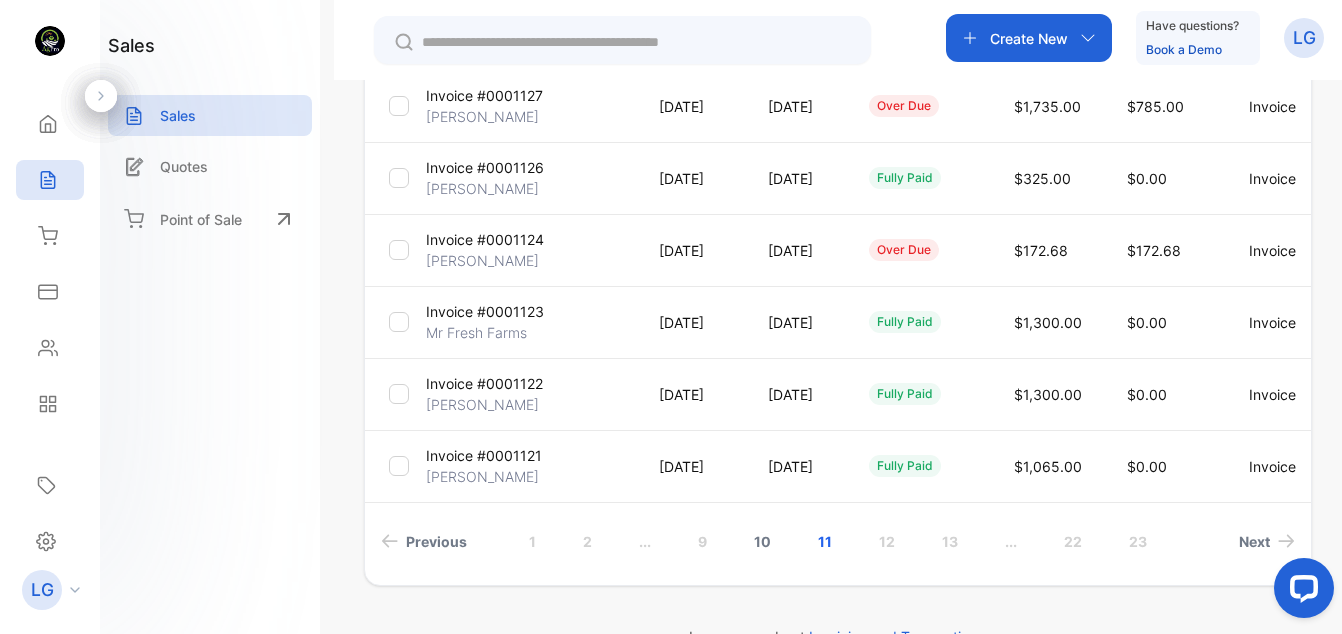 click on "10" at bounding box center (762, 541) 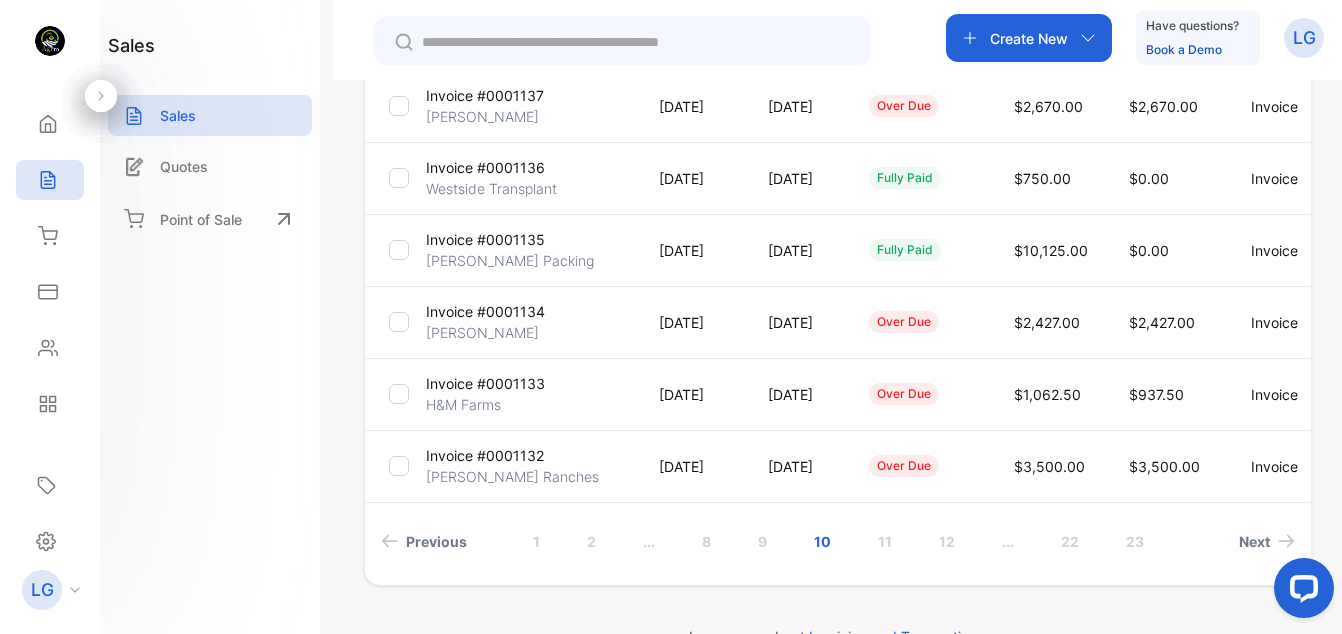 click on "H&M Farms" at bounding box center [463, 404] 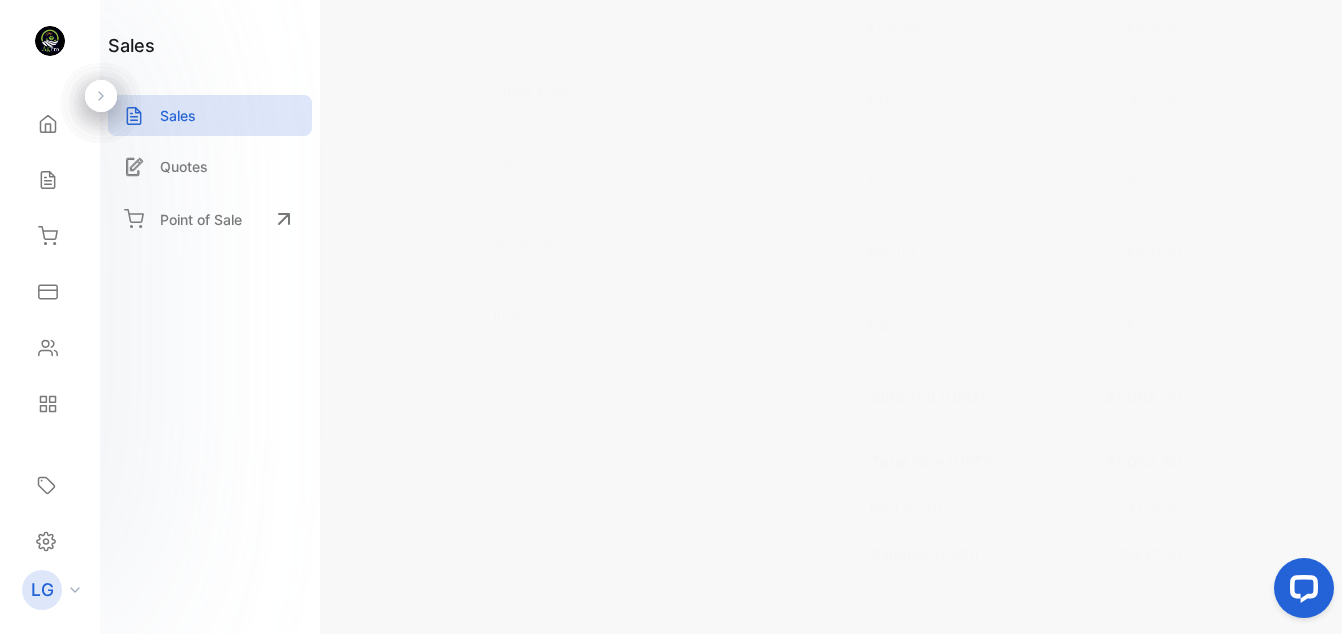 scroll, scrollTop: 0, scrollLeft: 0, axis: both 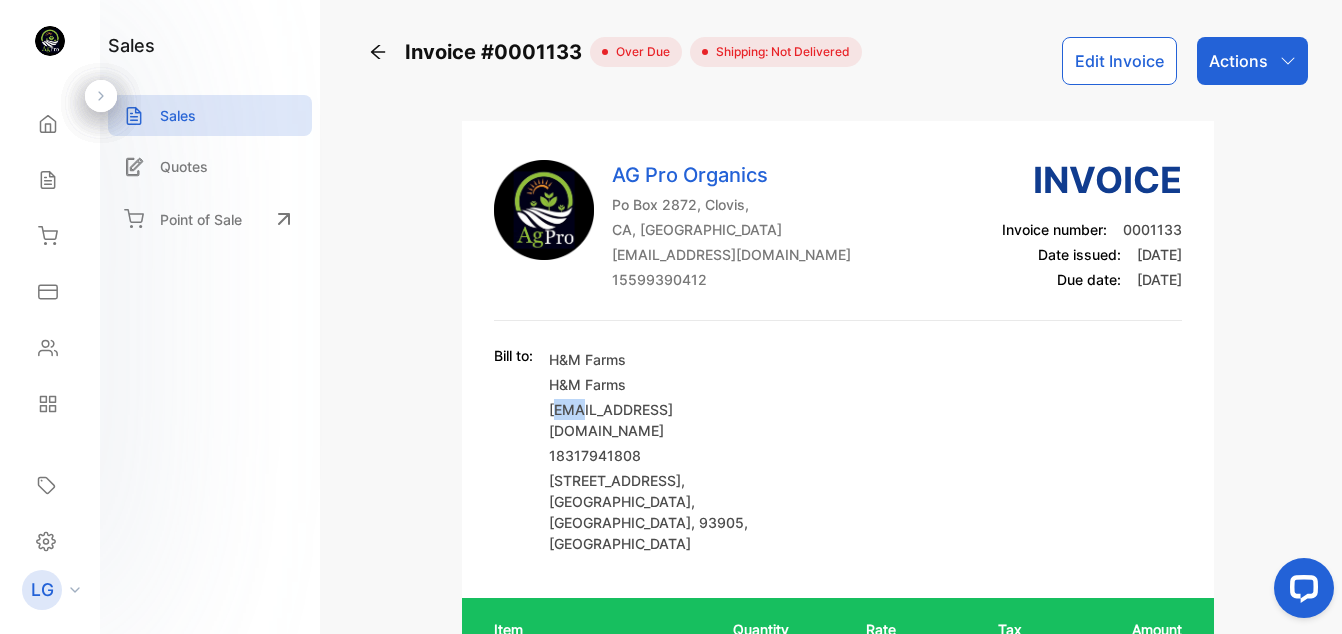 drag, startPoint x: 554, startPoint y: 411, endPoint x: 577, endPoint y: 410, distance: 23.021729 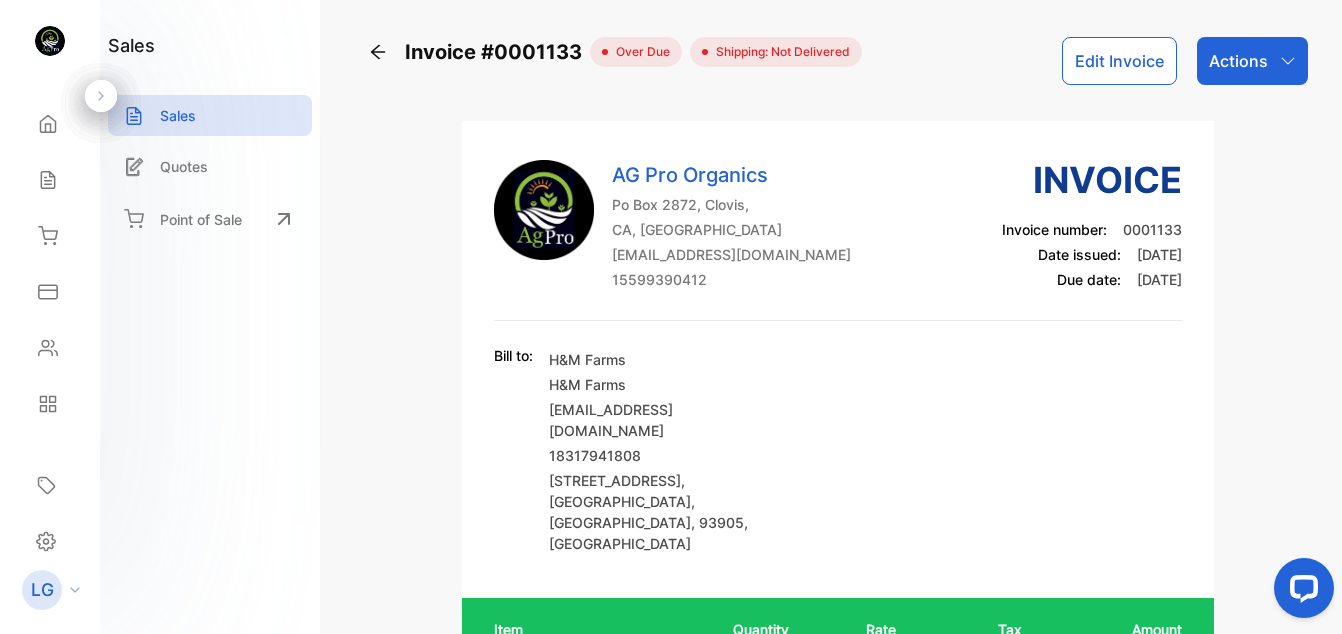 drag, startPoint x: 577, startPoint y: 410, endPoint x: 545, endPoint y: 407, distance: 32.140316 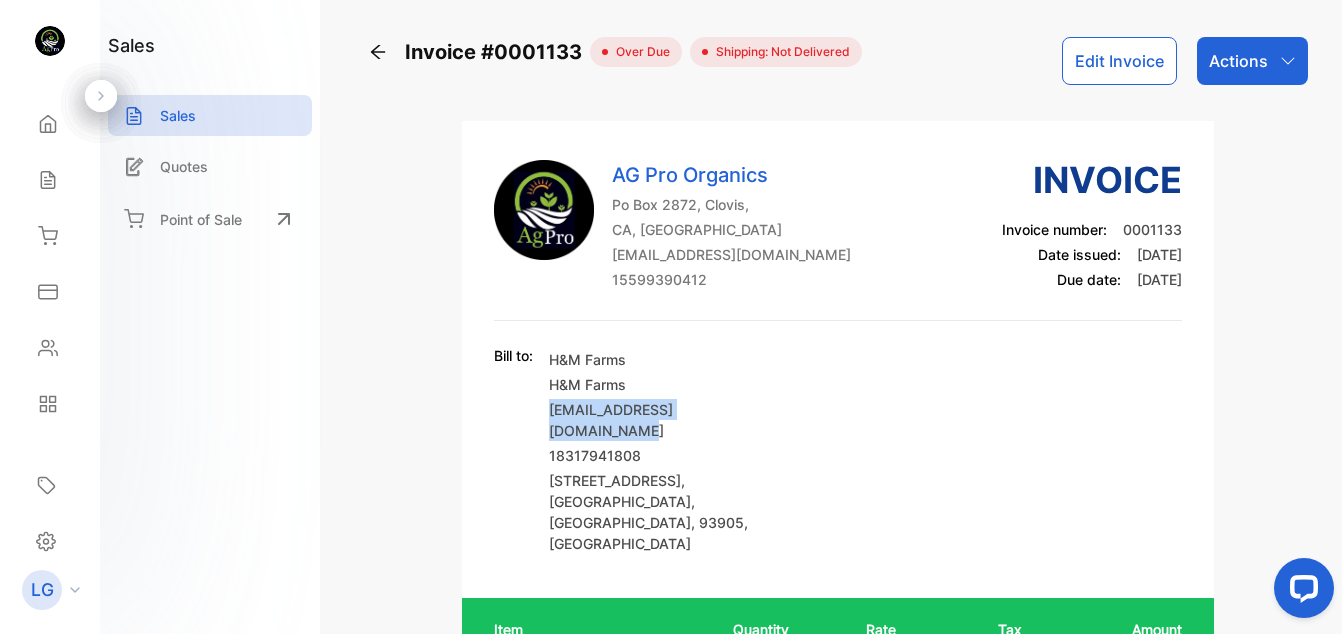 drag, startPoint x: 550, startPoint y: 408, endPoint x: 765, endPoint y: 415, distance: 215.11392 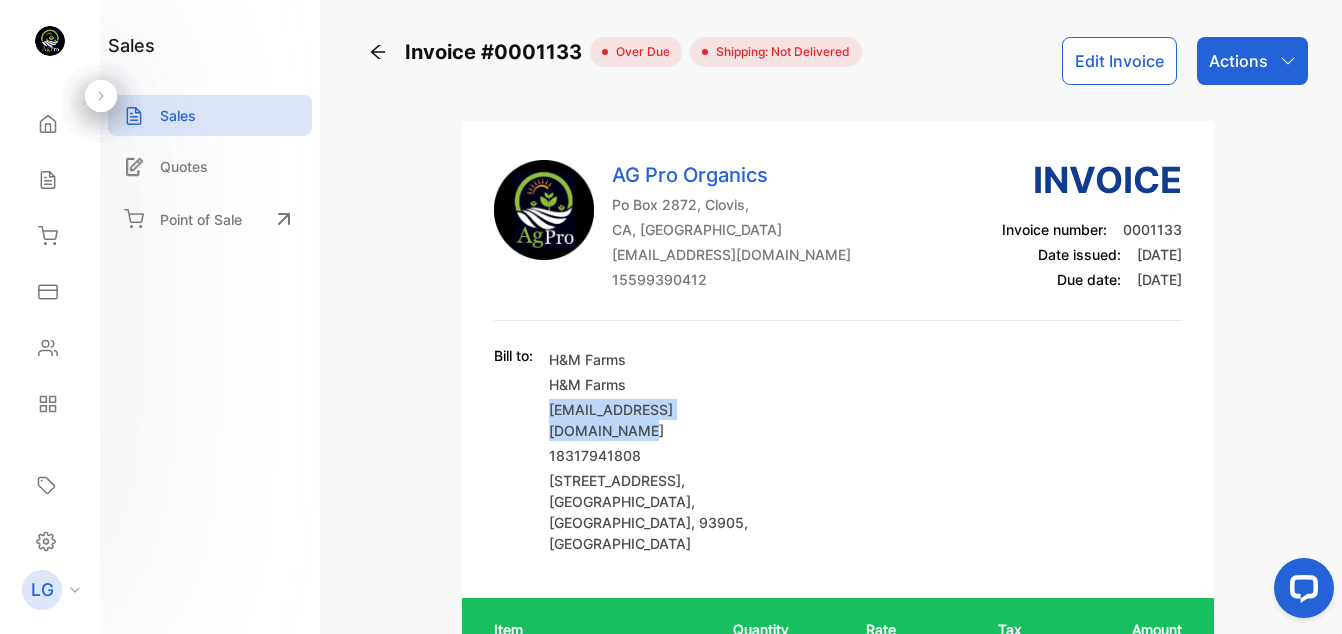 copy on "[EMAIL_ADDRESS][DOMAIN_NAME]" 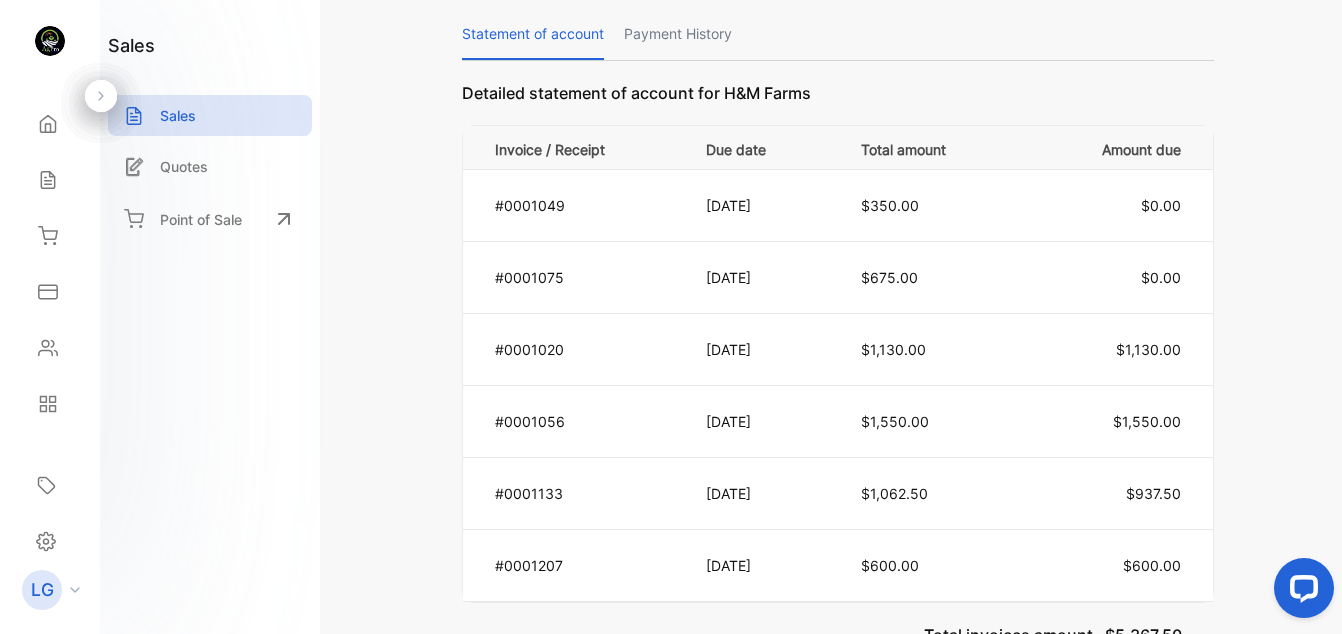scroll, scrollTop: 1432, scrollLeft: 0, axis: vertical 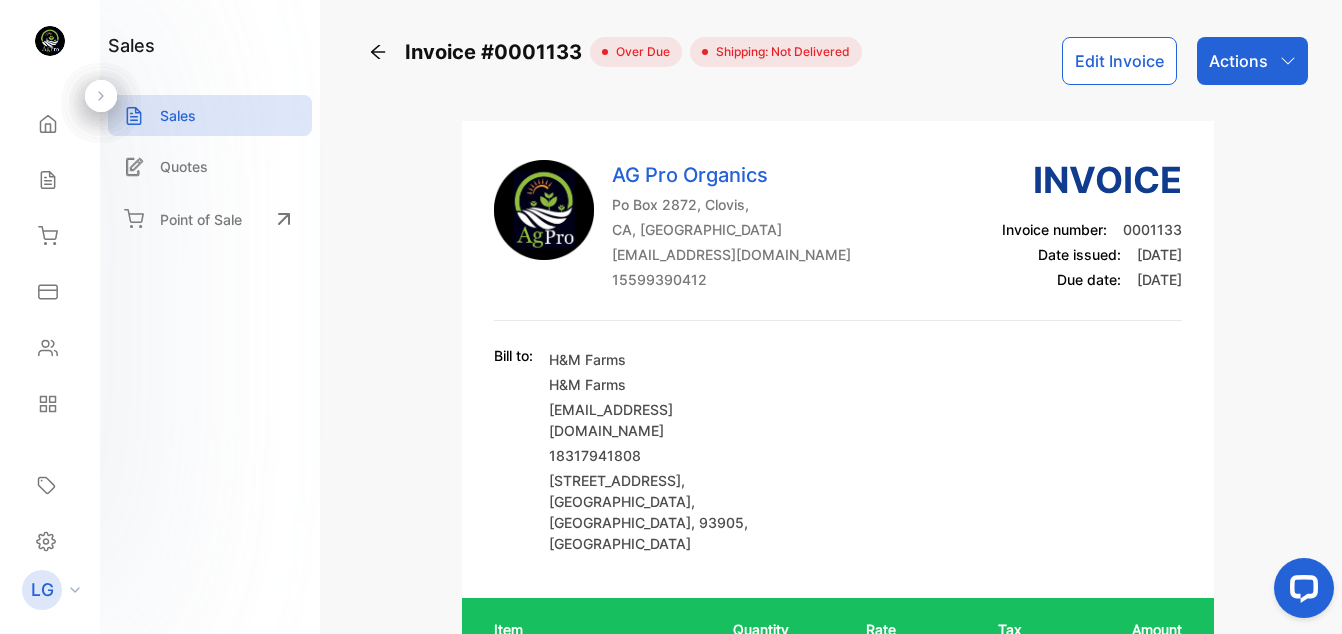 click on "AG Pro Organics Po Box 2872, [GEOGRAPHIC_DATA], [GEOGRAPHIC_DATA], [GEOGRAPHIC_DATA] [EMAIL_ADDRESS][DOMAIN_NAME] 15599390412 Invoice Invoice number:  0001133 Date issued:  [DATE] Due date:  [DATE] Bill to: H&M Farms H&M Farms [EMAIL_ADDRESS][DOMAIN_NAME] 18317941808 [STREET_ADDRESS] Item Quantity Rate Tax Amount Proud 3 1 Gallon Unit price:    $120.00 3 $120.00 - $300.00 Super Phos 1 Gallon Unit price:    $45.00 3 $45.00 - $112.50 Vitol 1 gallons Unit price:    $30.00 5 $30.00 - $150.00 Breakout 1 gallon Unit price:    $60.00 5 $60.00 - $300.00 lucky 7 1 gallon Unit price:    $40.00 5 $40.00 - $200.00 Subtotal (USD) $1,062.50 Total Due (USD) $1,062.50 Paid (USD) $125.00 Balance (USD) $937.50 Statement of account Payment History Detailed statement of account for H&M Farms Invoice / Receipt Due date Total amount Amount due #0001049 [DATE] $350.00 $0.00 #0001075 [DATE] $675.00 $0.00 #0001020 [DATE] $1,130.00 $1,130.00 #0001056 [DATE] $1,550.00 #0001133" at bounding box center [838, 1171] 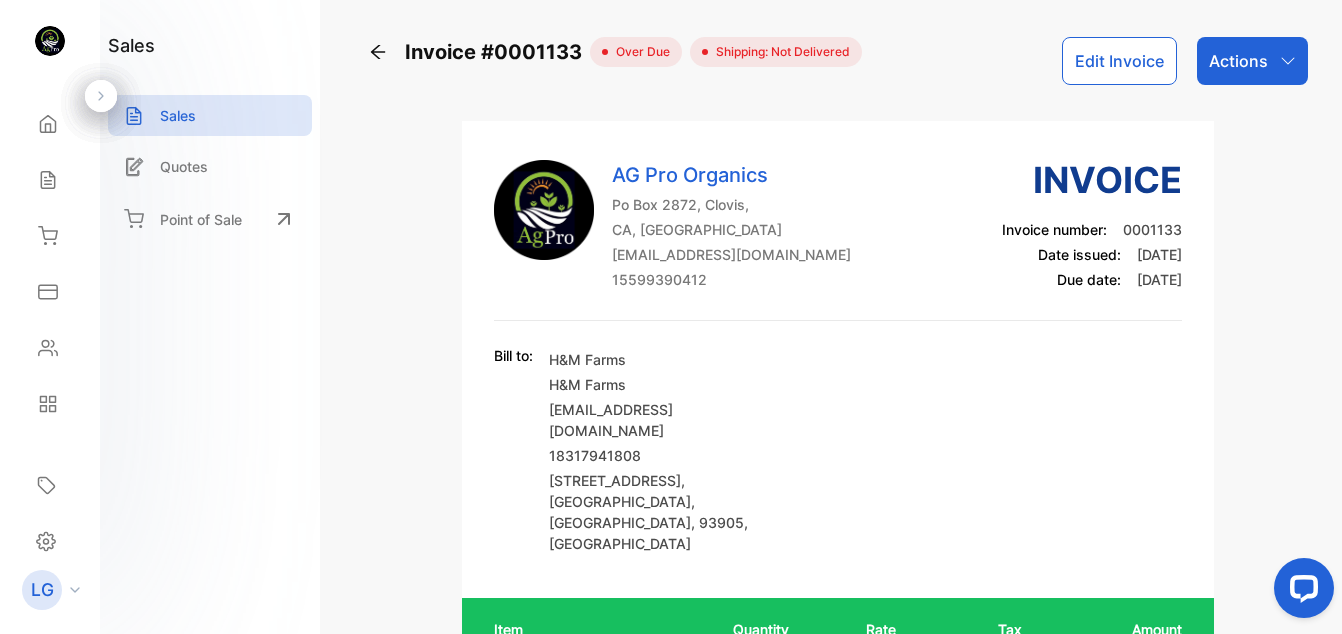 click on "Invoice #0001133   over due Shipping:   Not Delivered Edit Invoice   Actions AG Pro Organics Po Box 2872, Clovis, [GEOGRAPHIC_DATA], [GEOGRAPHIC_DATA] [EMAIL_ADDRESS][DOMAIN_NAME] 15599390412 Invoice Invoice number:  0001133 Date issued:  [DATE] Due date:  [DATE] Bill to: H&M Farms H&M Farms [EMAIL_ADDRESS][DOMAIN_NAME] 18317941808 [STREET_ADDRESS] Item Quantity Rate Tax Amount Proud 3 1 Gallon Unit price:    $120.00 3 $120.00 - $300.00 Super Phos 1 Gallon Unit price:    $45.00 3 $45.00 - $112.50 Vitol 1 gallons Unit price:    $30.00 5 $30.00 - $150.00 Breakout 1 gallon Unit price:    $60.00 5 $60.00 - $300.00 lucky 7 1 gallon Unit price:    $40.00 5 $40.00 - $200.00 Subtotal (USD) $1,062.50 Total Due (USD) $1,062.50 Paid (USD) $125.00 Balance (USD) $937.50 Statement of account Payment History Detailed statement of account for H&M Farms Invoice / Receipt Due date Total amount Amount due #0001049 [DATE] $350.00 $0.00 #0001075 [DATE] $675.00 $0.00" at bounding box center [838, 1129] 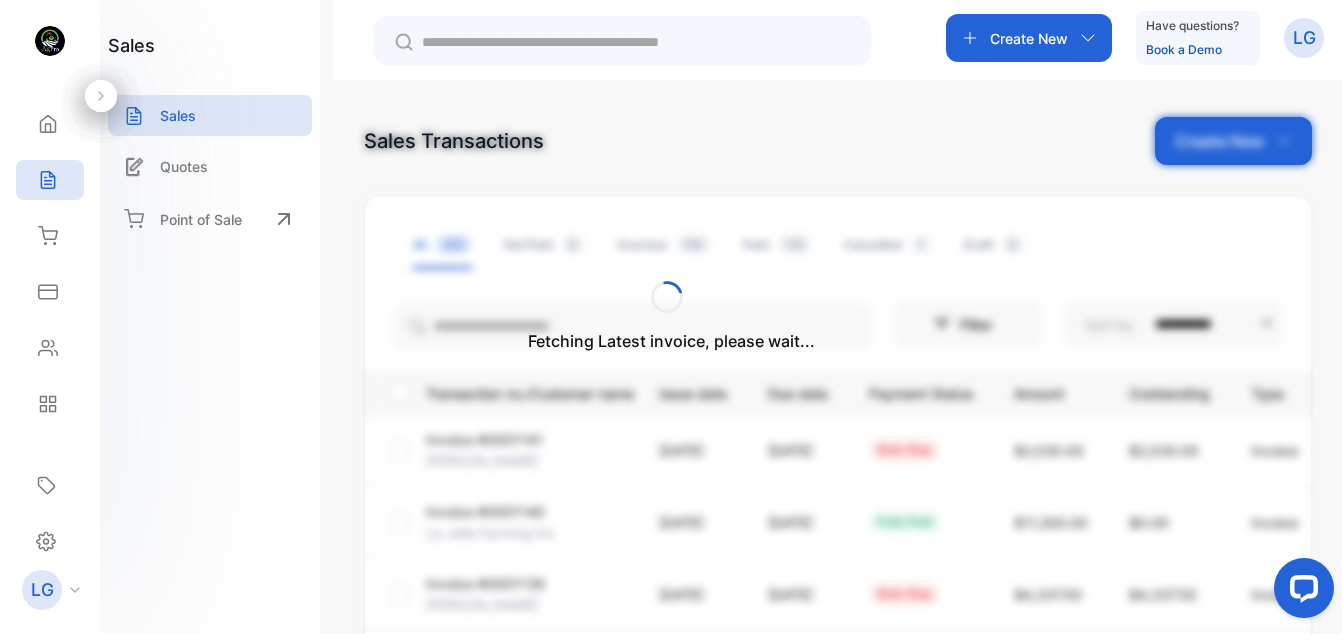 click on "Fetching Latest invoice, please wait..." at bounding box center (671, 317) 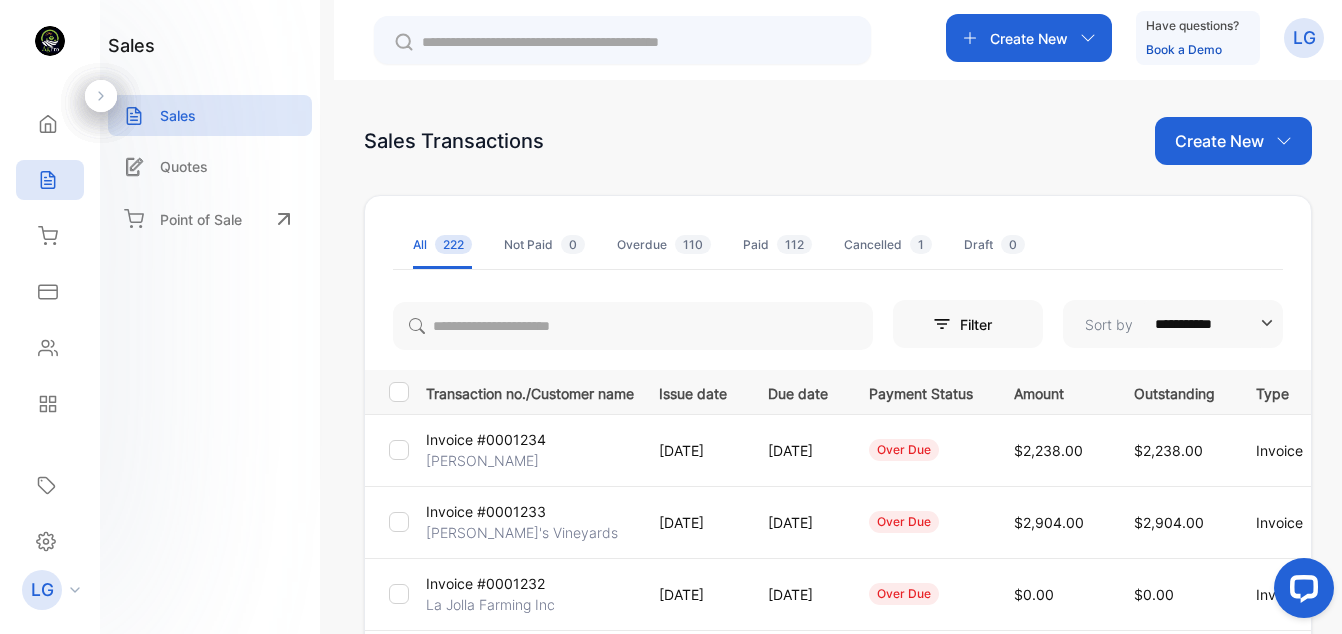 click at bounding box center [636, 42] 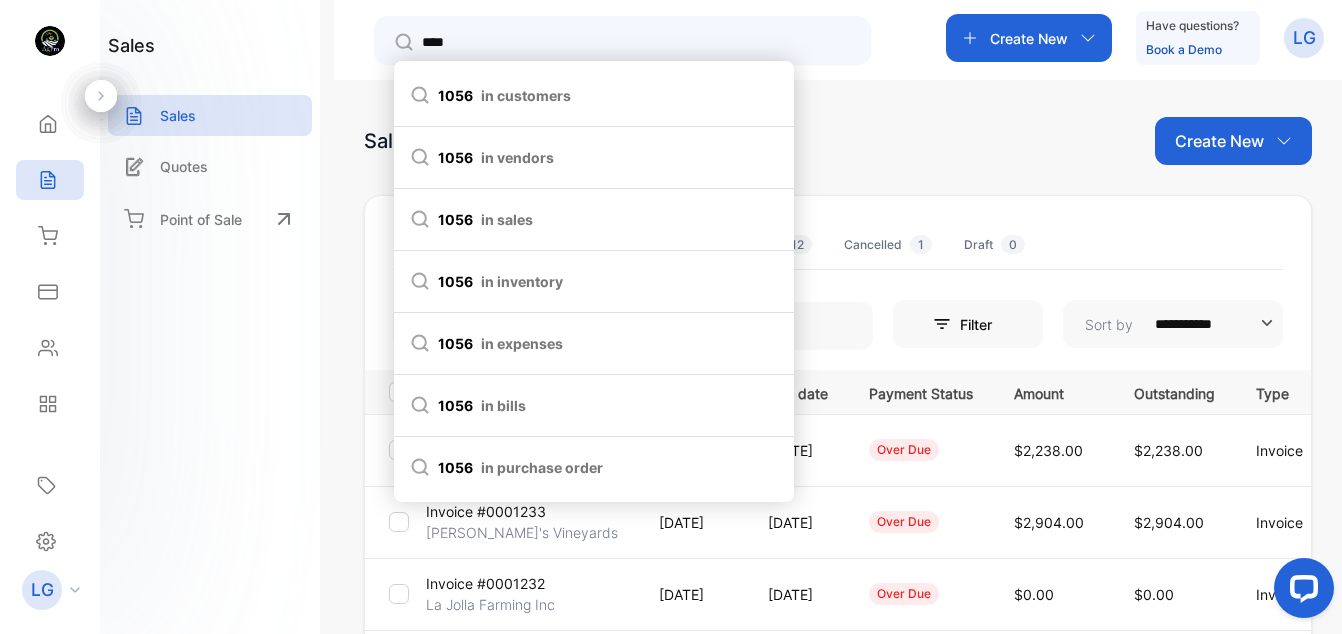 type on "****" 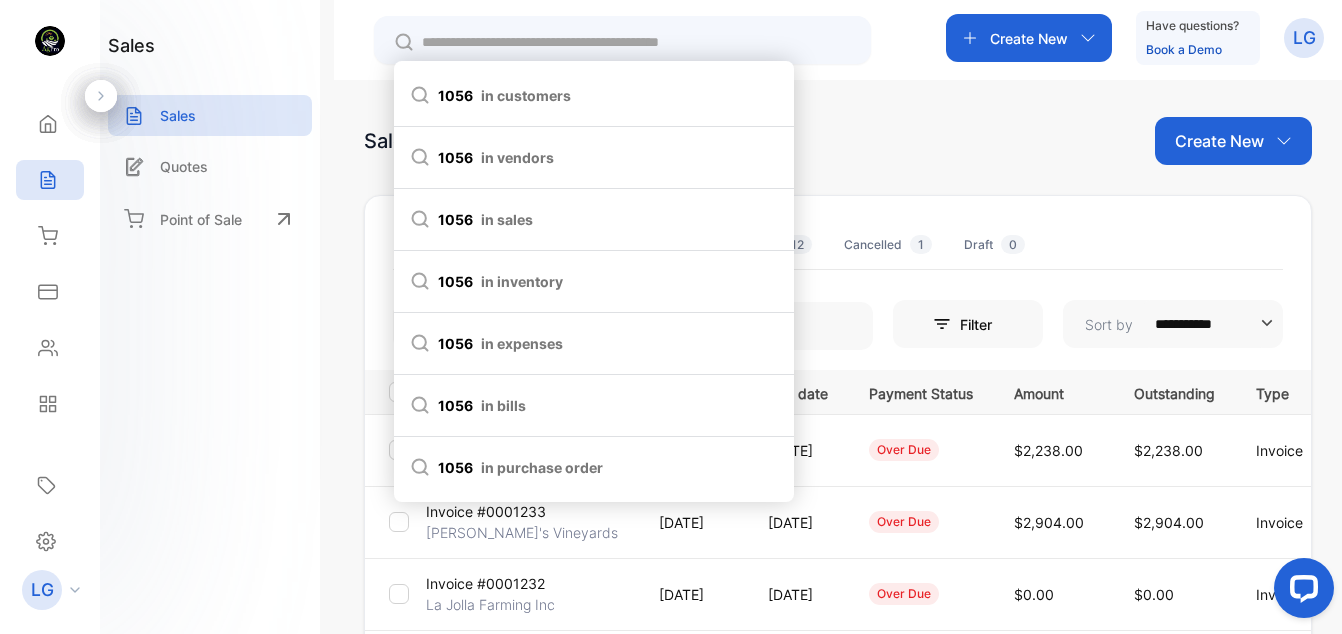 type on "****" 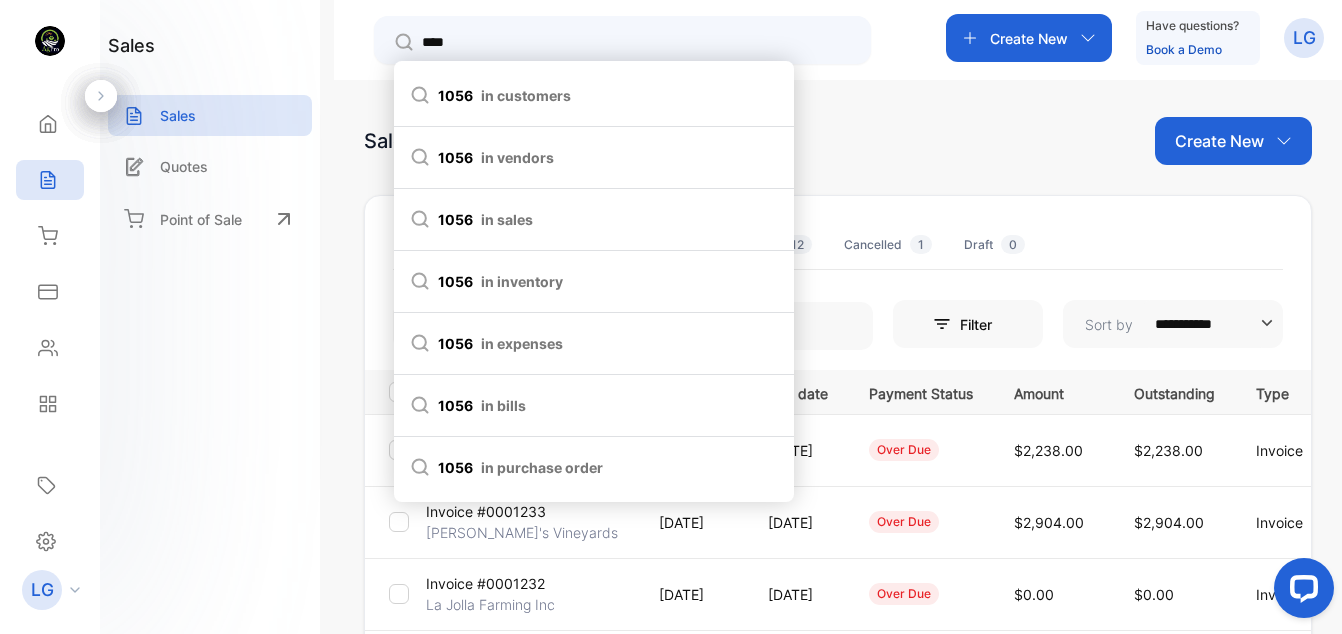 type 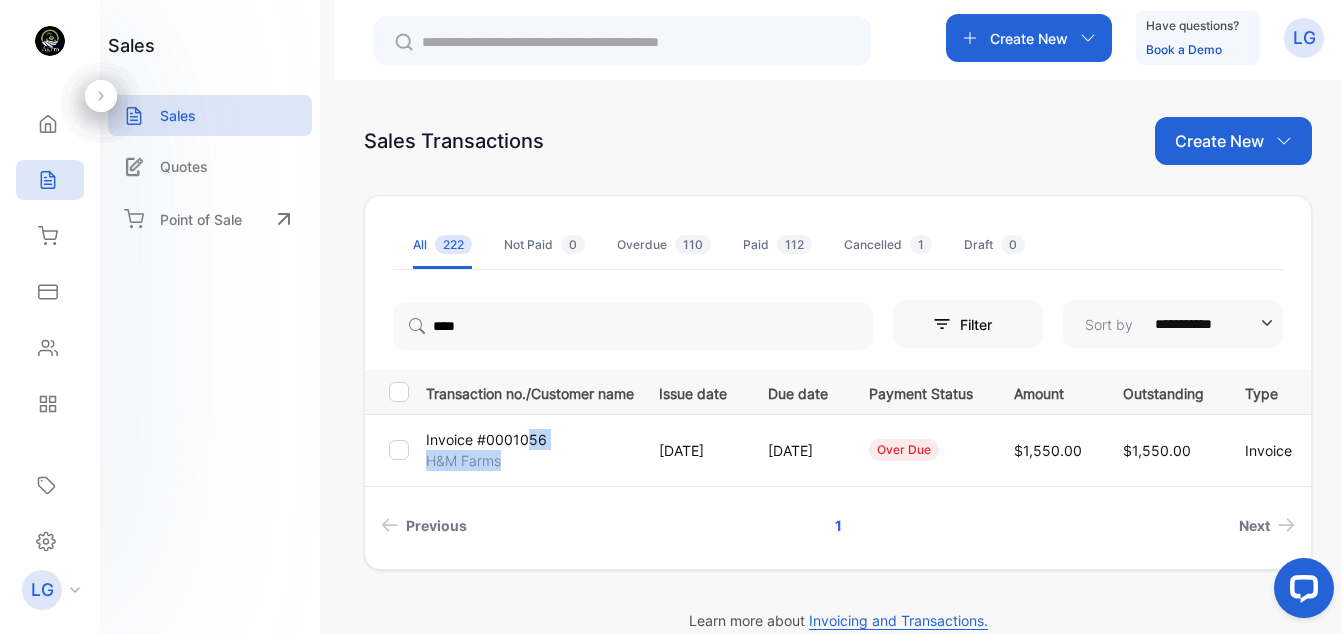 click on "Invoice #0001056 H&M Farms" at bounding box center (526, 450) 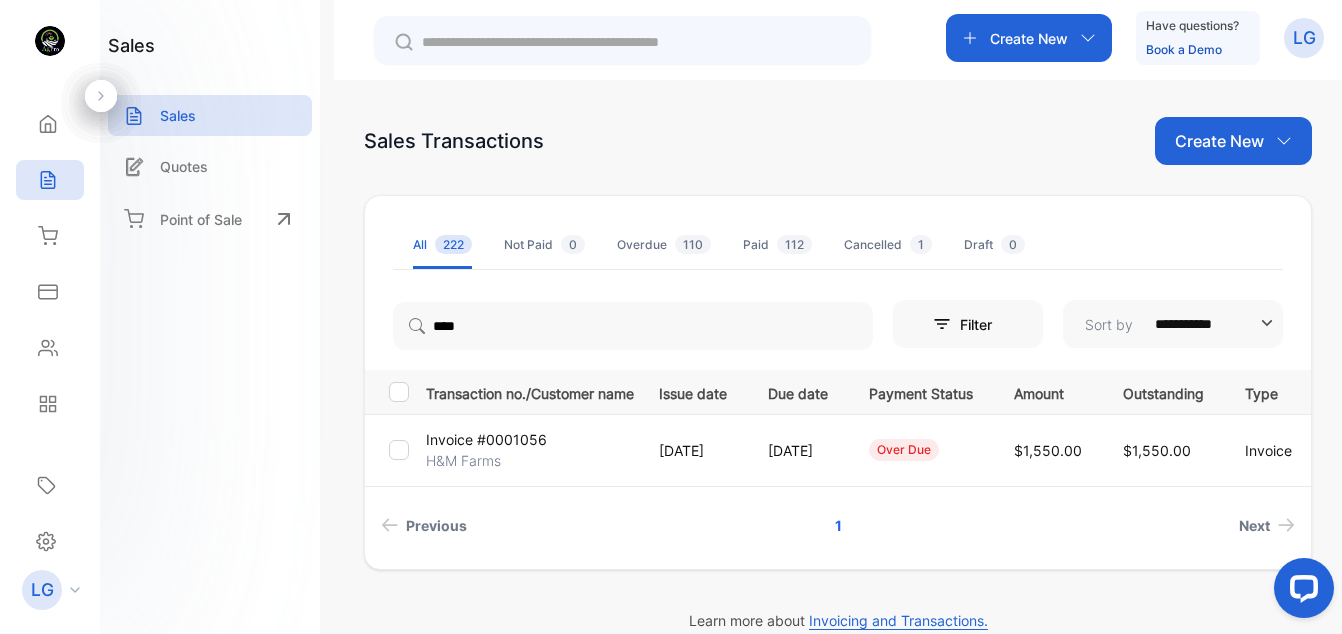 click on "Invoice #0001056" at bounding box center [486, 439] 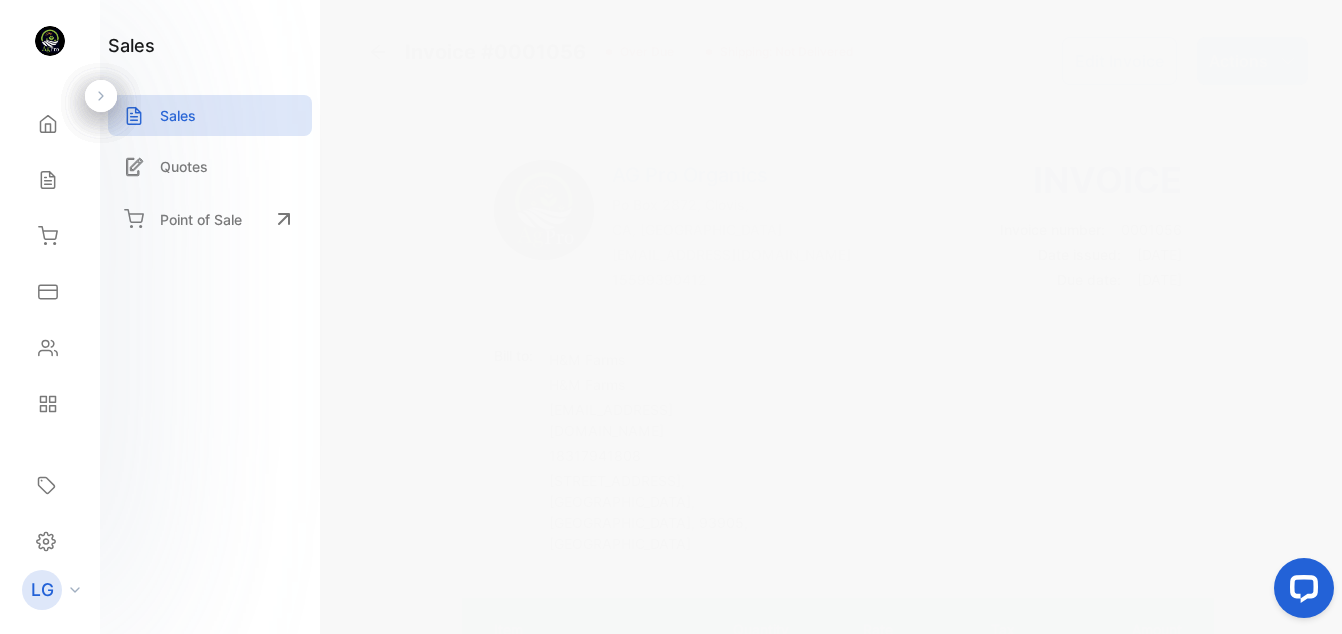 click on "Actions" at bounding box center (1252, 61) 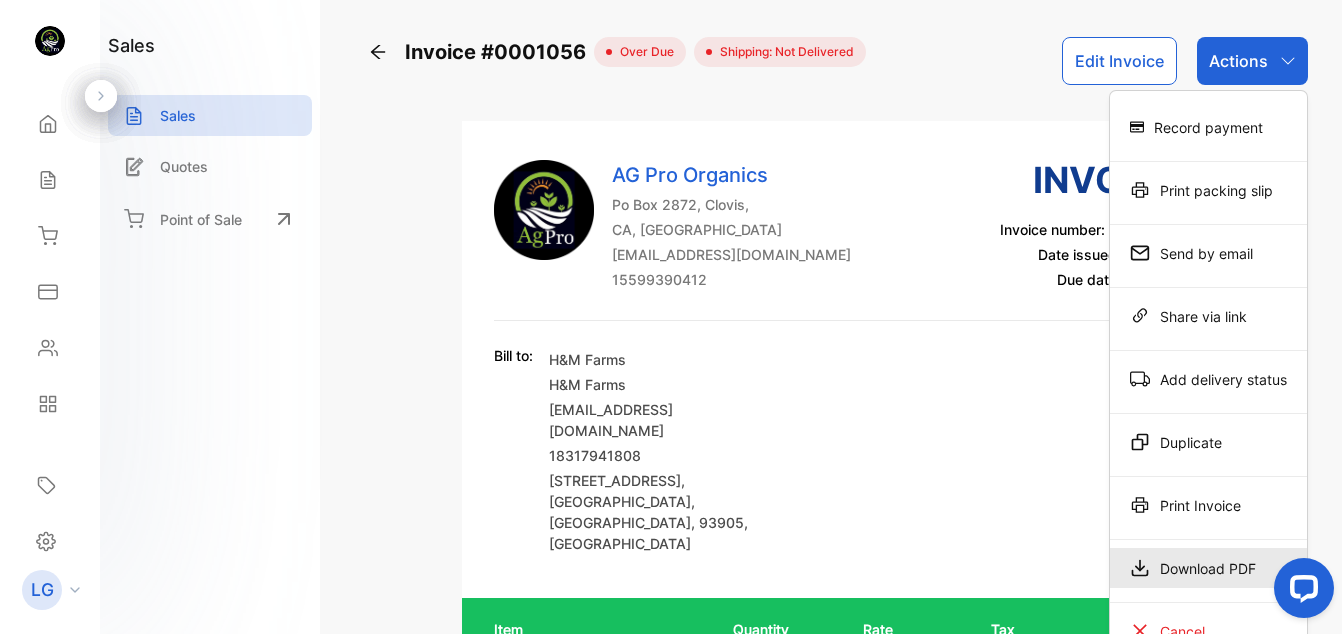 click on "Download PDF" at bounding box center [1208, 568] 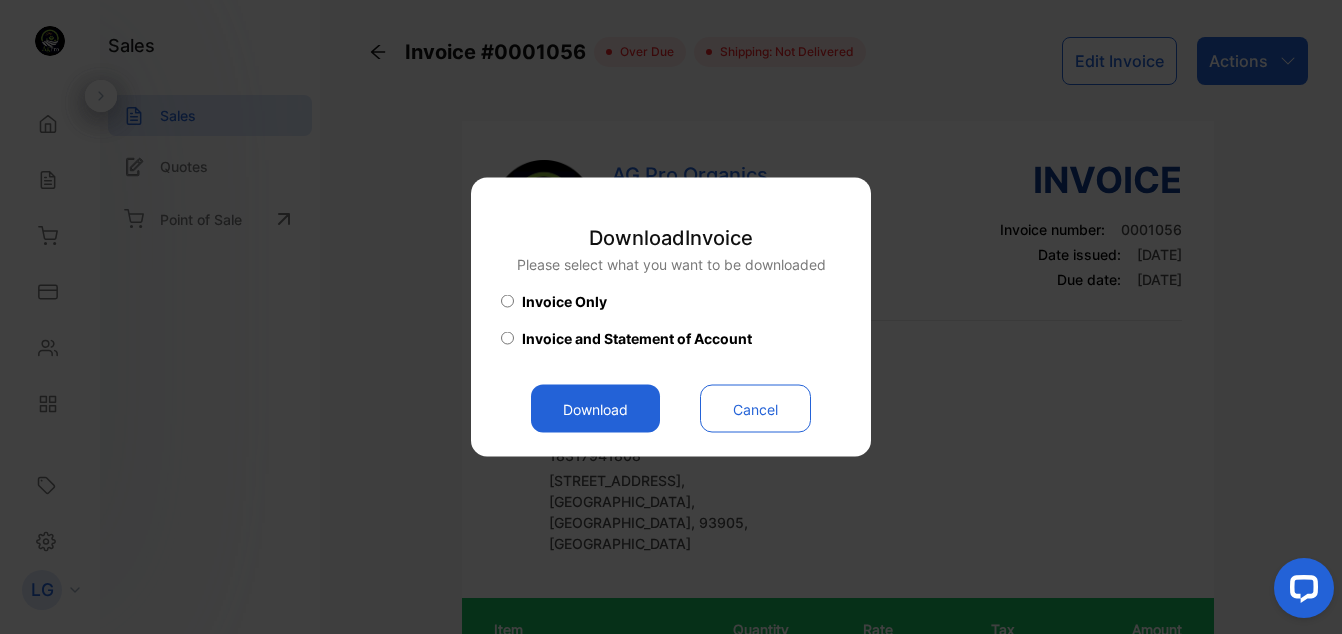 click on "Download" at bounding box center (595, 409) 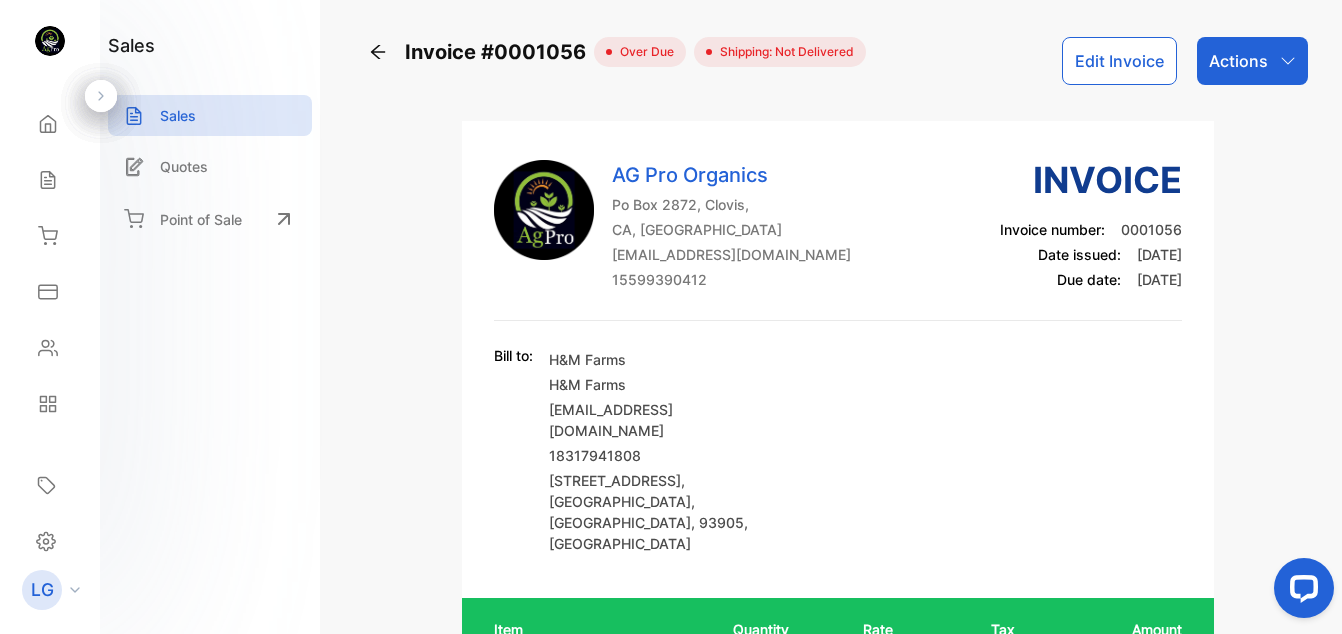 click on "Invoice #0001056   over due Shipping:   Not Delivered Edit Invoice   Actions AG Pro Organics Po Box [GEOGRAPHIC_DATA], [GEOGRAPHIC_DATA] [EMAIL_ADDRESS][DOMAIN_NAME] 15599390412 Invoice Invoice number:  0001056 Date issued:  [DATE] Due date:  [DATE] Bill to: H&M Farms H&M Farms [EMAIL_ADDRESS][DOMAIN_NAME] 18317941808 [STREET_ADDRESS] Item Quantity Rate Tax Amount vitol 1 gallons Unit price:    $60.00 3 $60.00 - $150.00 Breakout 1 gallon Unit price:    $60.00 3 $60.00 - $150.00 AN MAX 1 Gallon Unit price:    $20.00 3 $20.00 - $50.00 Proud 3 1 Gallon Unit price:    $120.00 10 $120.00 - $1,200.00 Subtotal (USD) $1,550.00 Total Due (USD) $1,550.00 Paid (USD) $0.00 Balance (USD) $1,550.00 Statement of account Payment History Detailed statement of account for H&M Farms Invoice / Receipt Due date Total amount Amount due #0001049 [DATE] $350.00 $0.00 #0001075 [DATE] $675.00 $0.00 #0001020 [DATE] $1,130.00 $1,130.00 #0001056 [DATE]" at bounding box center (838, 317) 